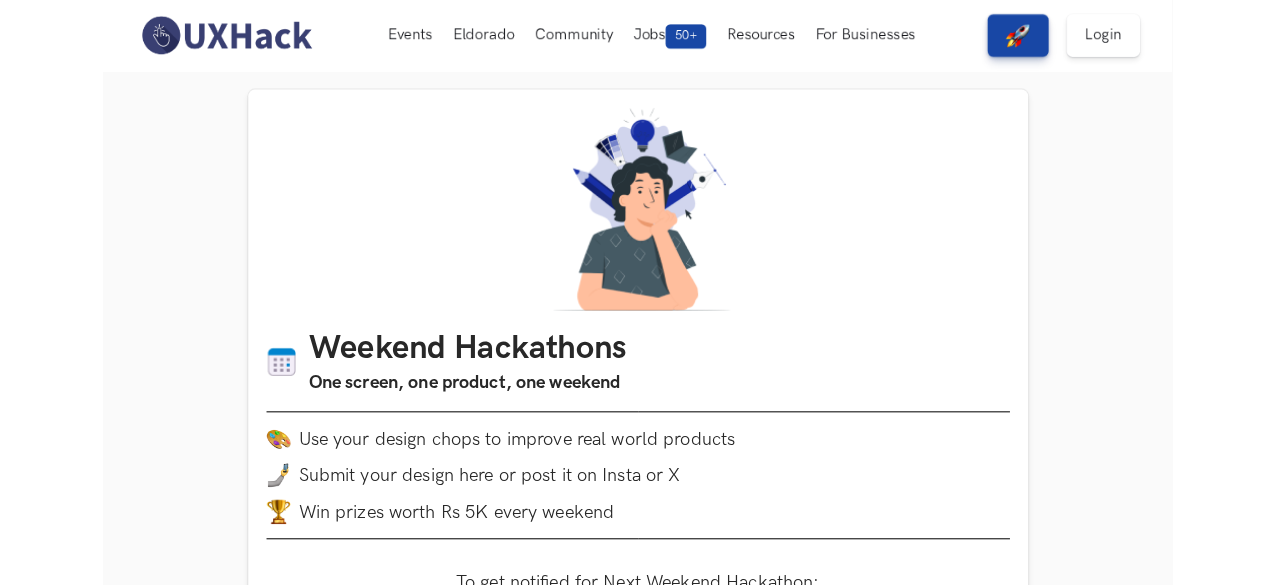 scroll, scrollTop: 34, scrollLeft: 0, axis: vertical 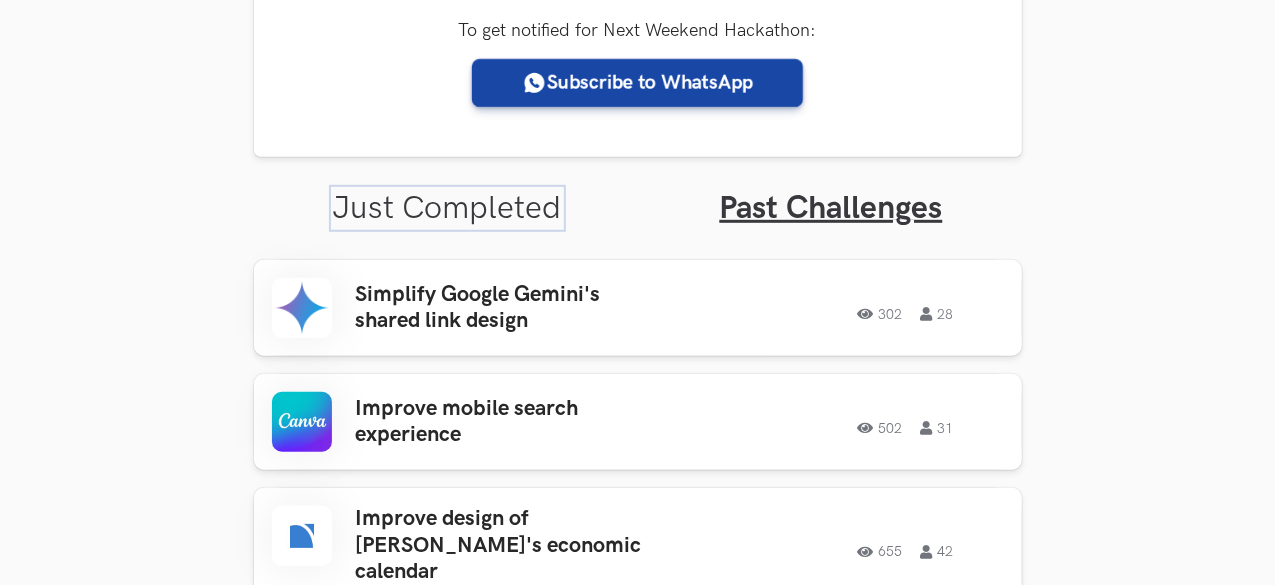 click on "Just Completed" at bounding box center [447, 208] 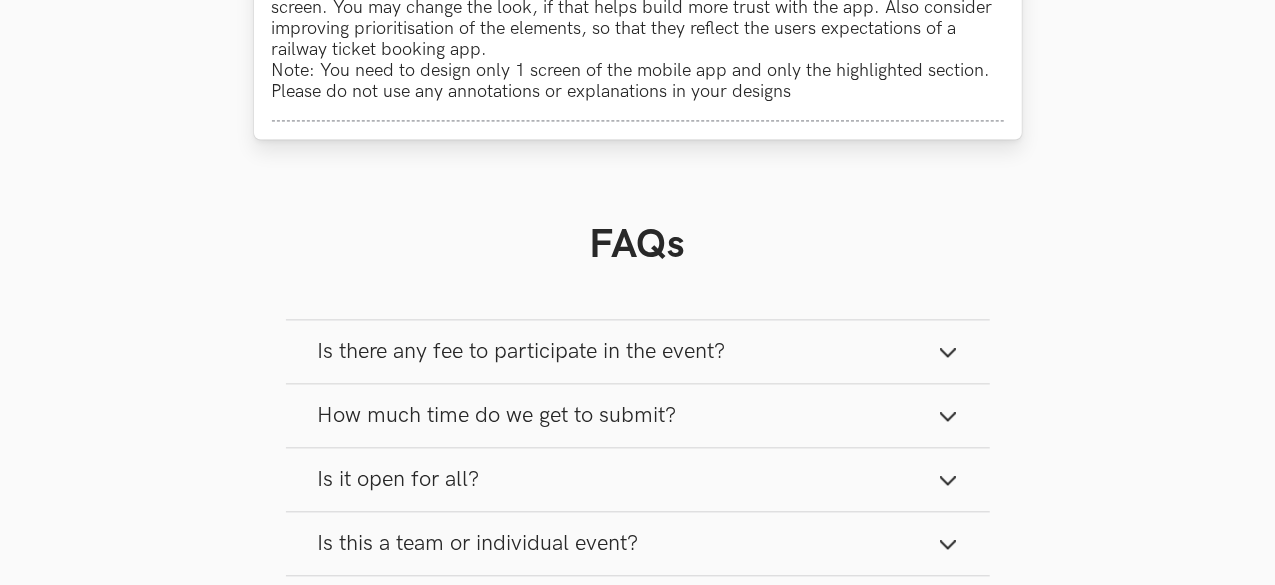 scroll, scrollTop: 2054, scrollLeft: 0, axis: vertical 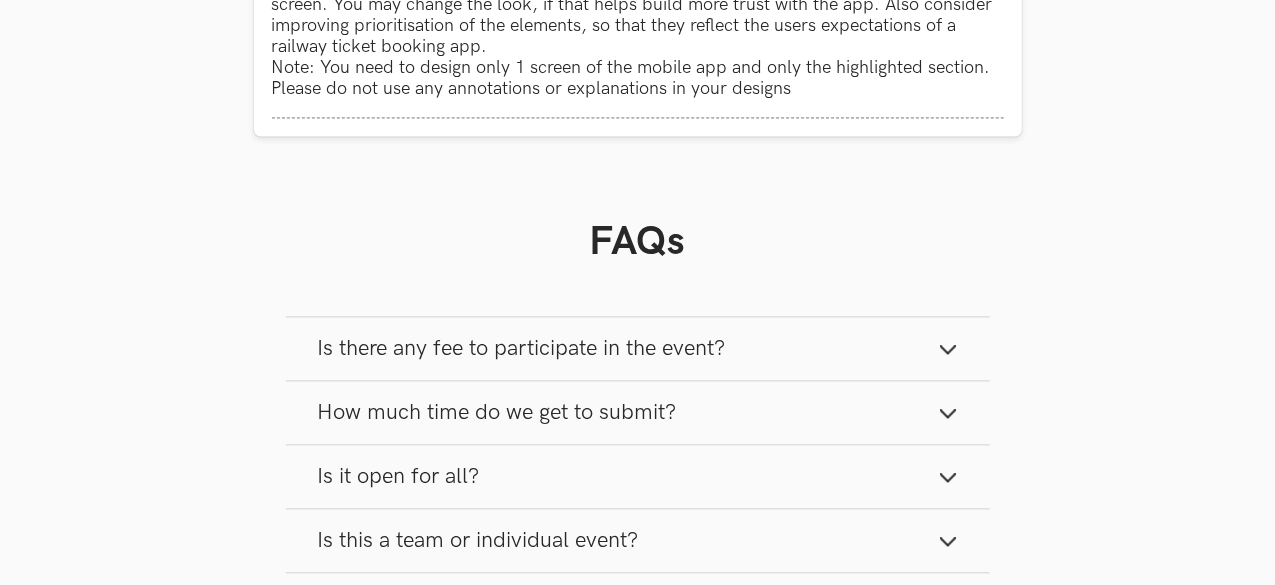 click on "How much time do we get to submit?" at bounding box center [497, 412] 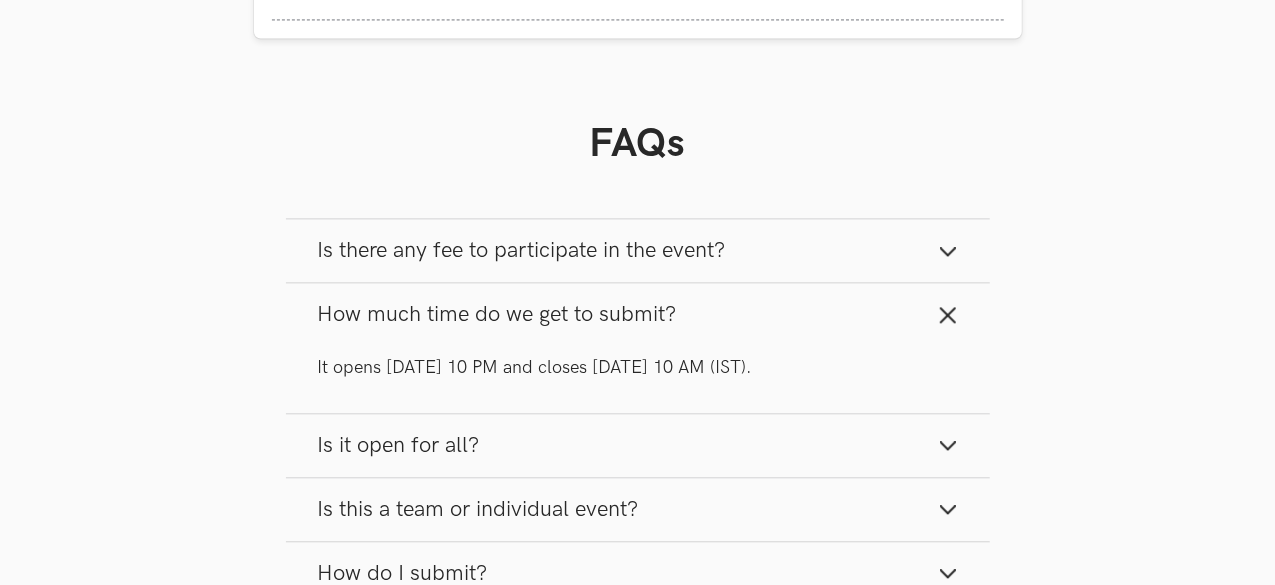 scroll, scrollTop: 2306, scrollLeft: 0, axis: vertical 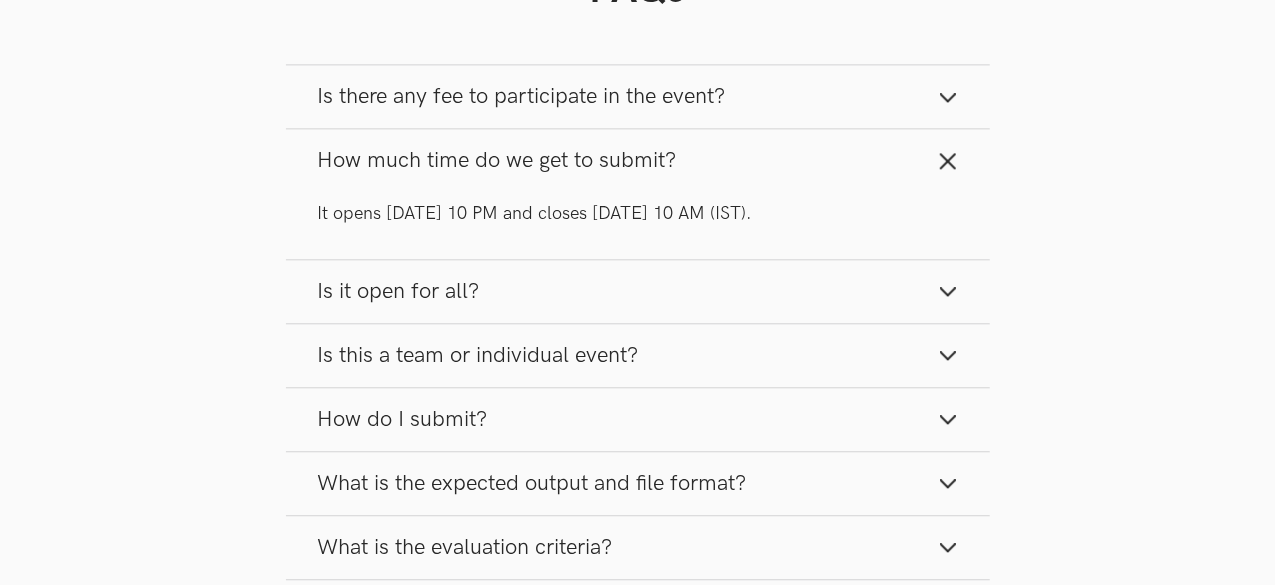 click on "Is it open for all?" at bounding box center (638, 291) 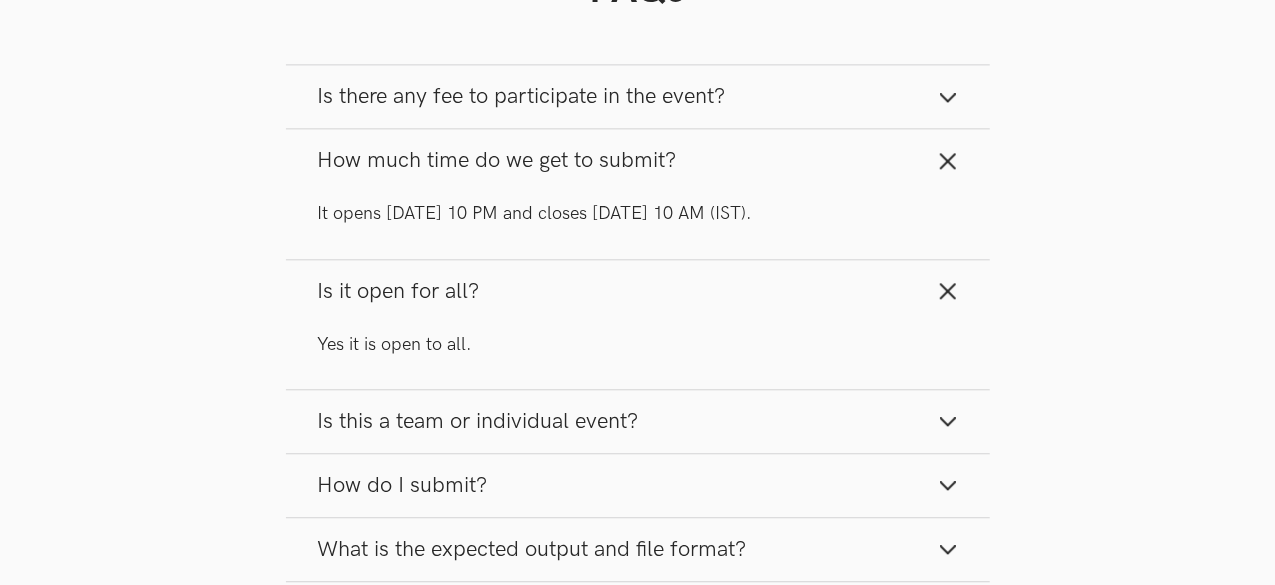 click on "Is this a team or individual event?" at bounding box center (478, 421) 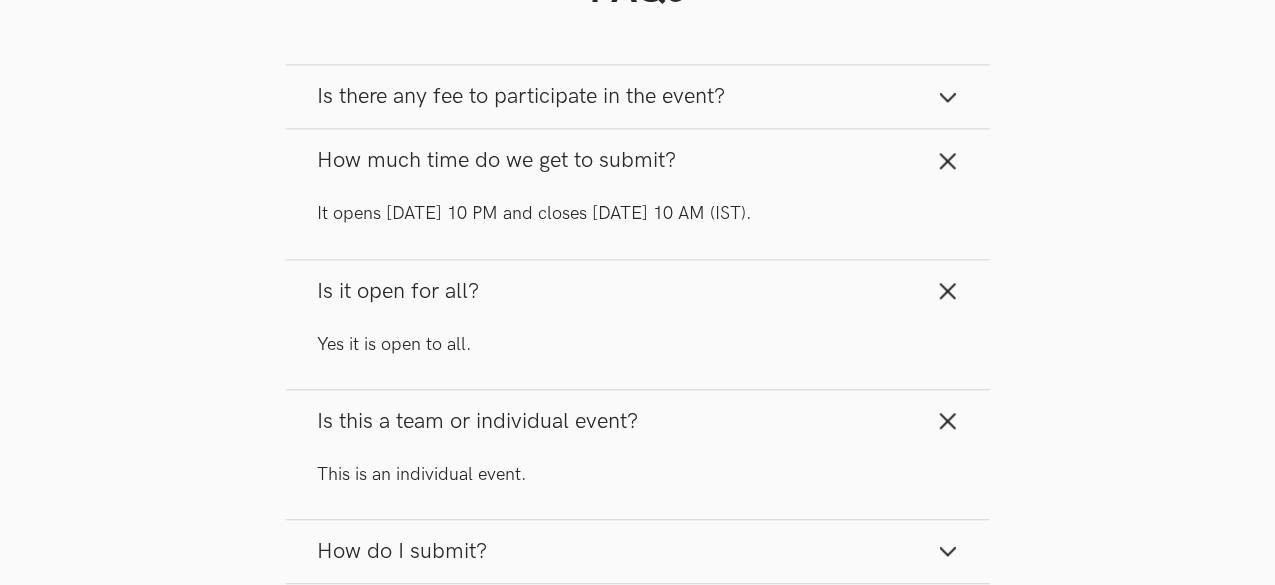 scroll, scrollTop: 2462, scrollLeft: 0, axis: vertical 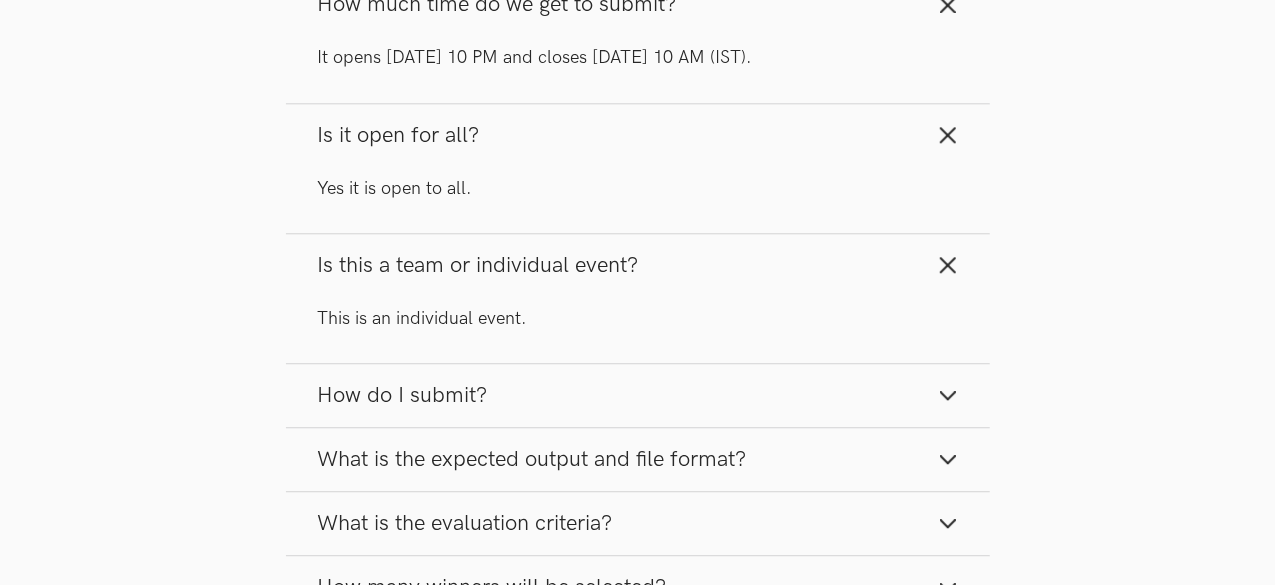 click on "How do I submit?" at bounding box center (403, 395) 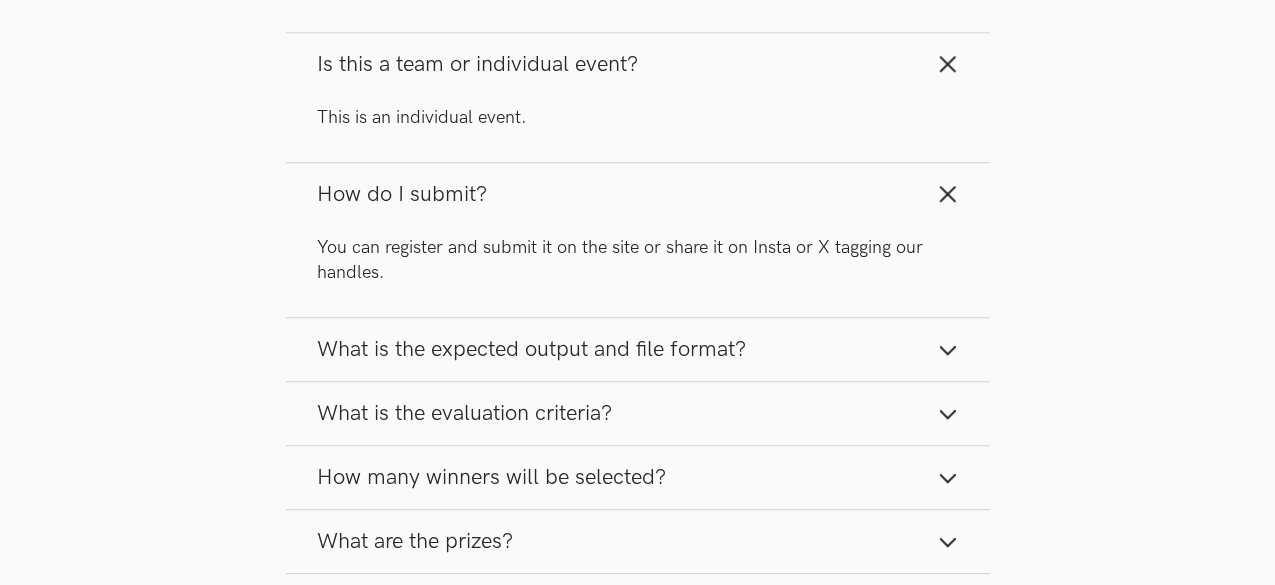 scroll, scrollTop: 2732, scrollLeft: 0, axis: vertical 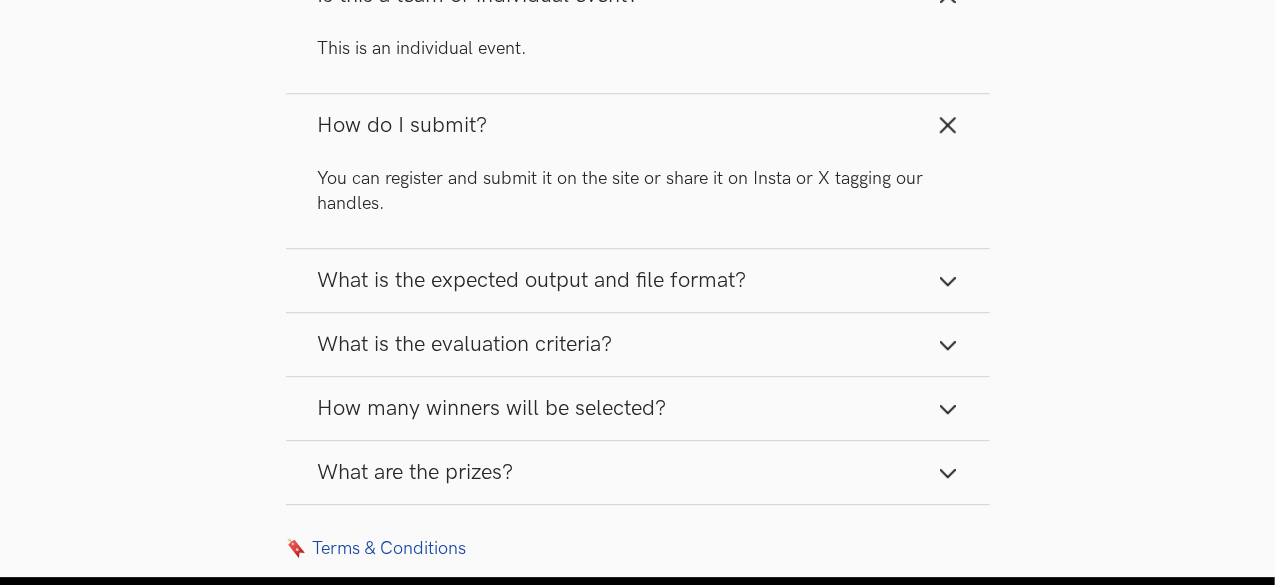 click on "How many winners will be selected?" at bounding box center (492, 408) 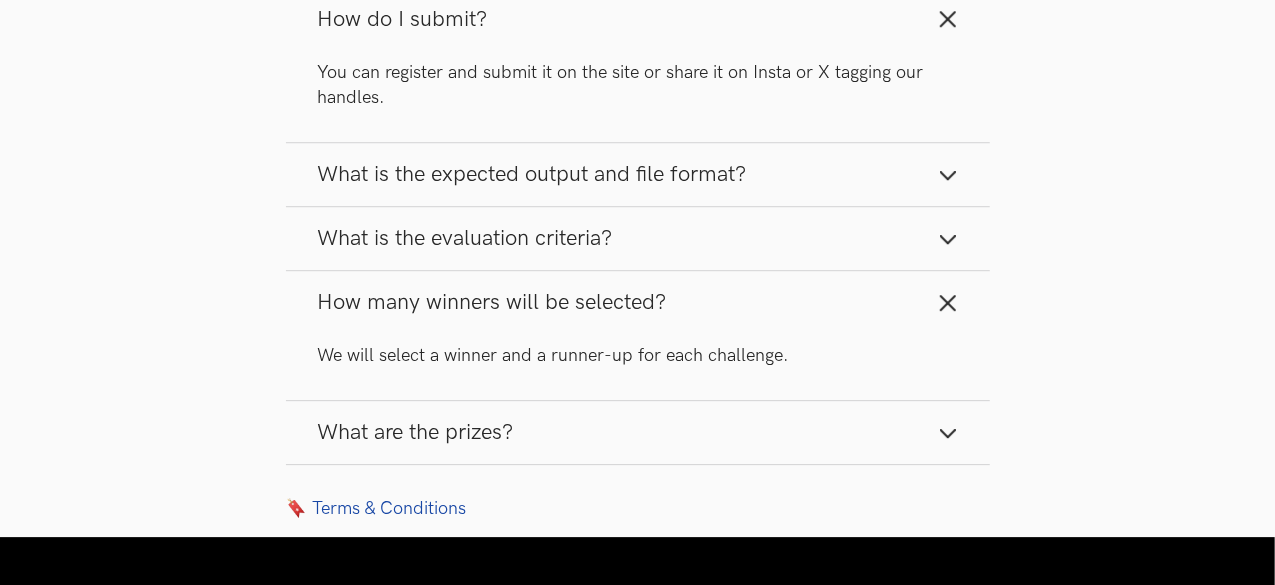 scroll, scrollTop: 2841, scrollLeft: 0, axis: vertical 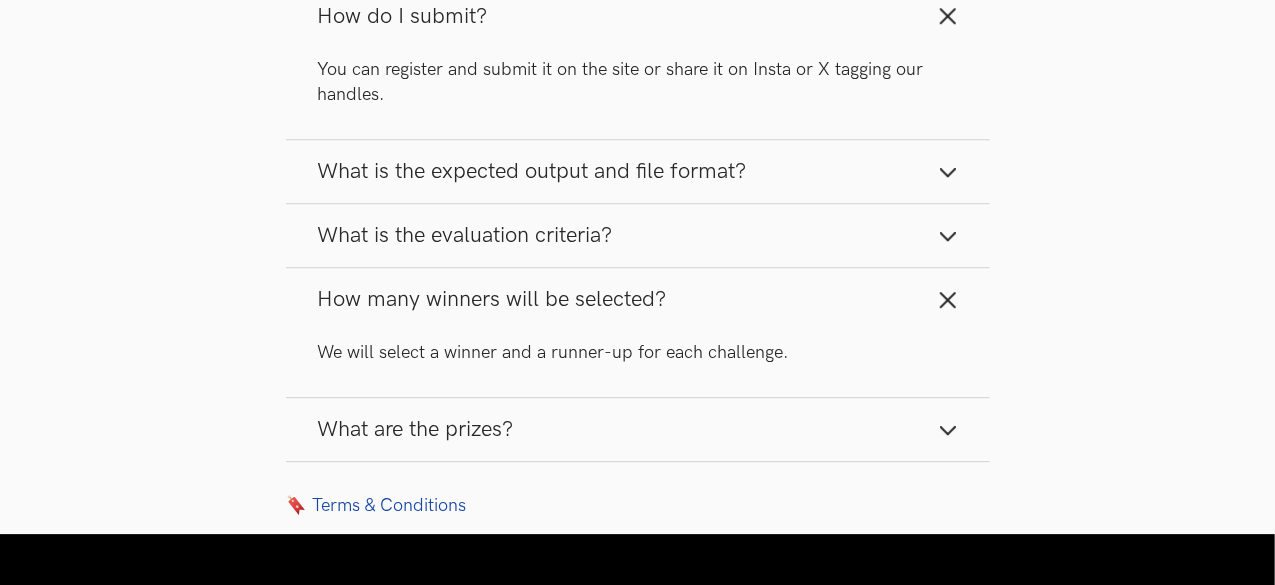 click on "What are the prizes?" at bounding box center [416, 429] 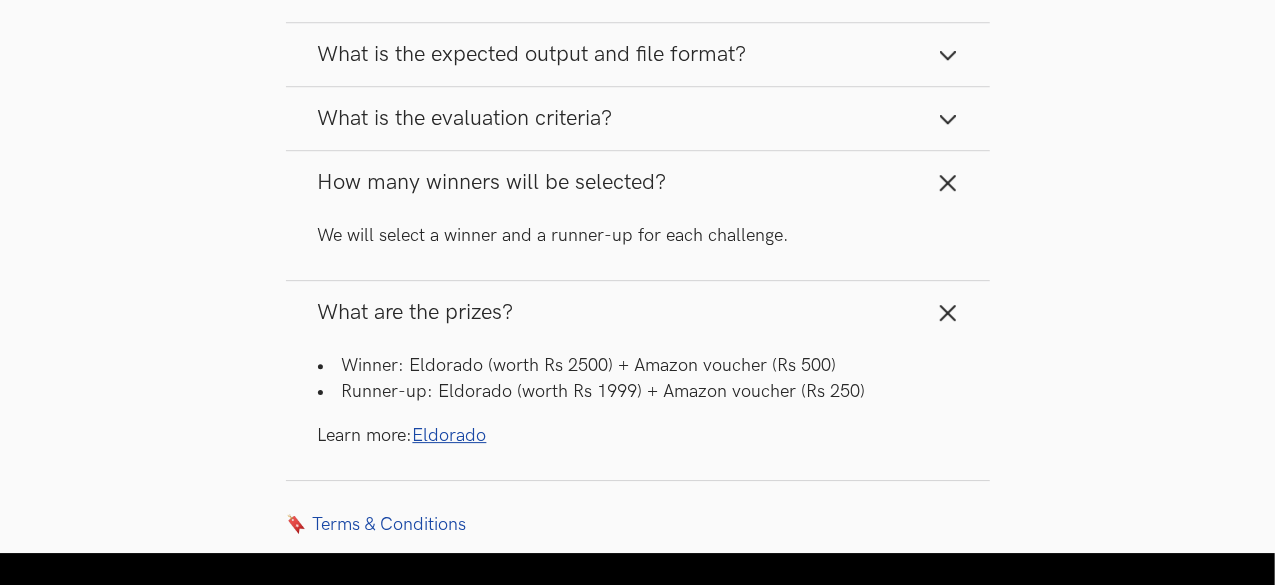 scroll, scrollTop: 2955, scrollLeft: 0, axis: vertical 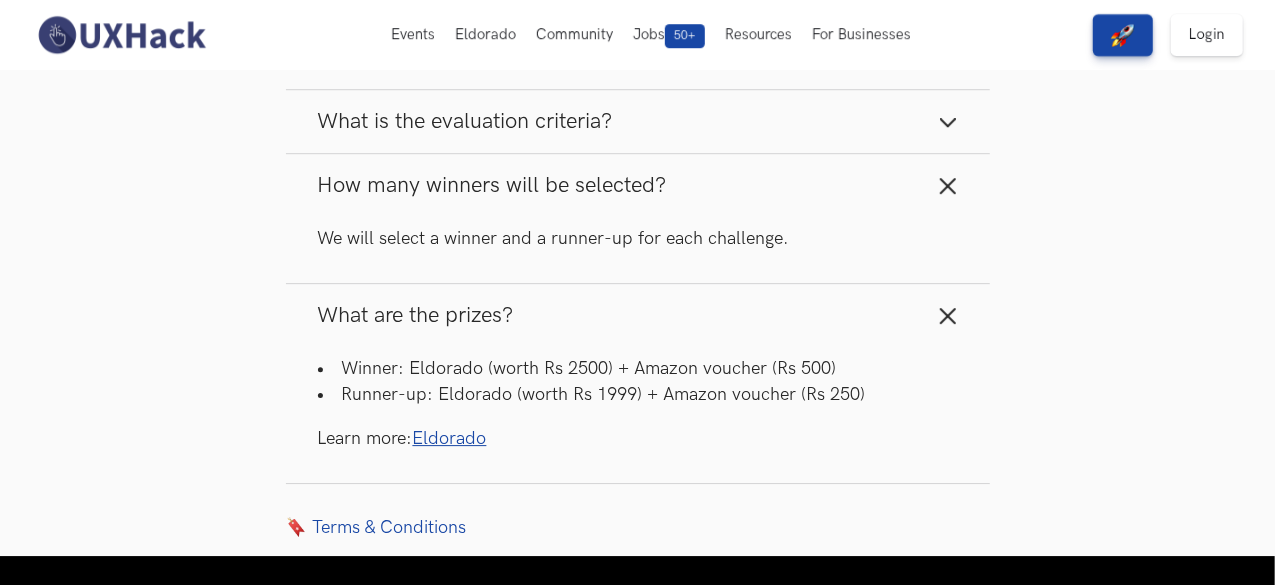 click on "Eldorado" at bounding box center (450, 438) 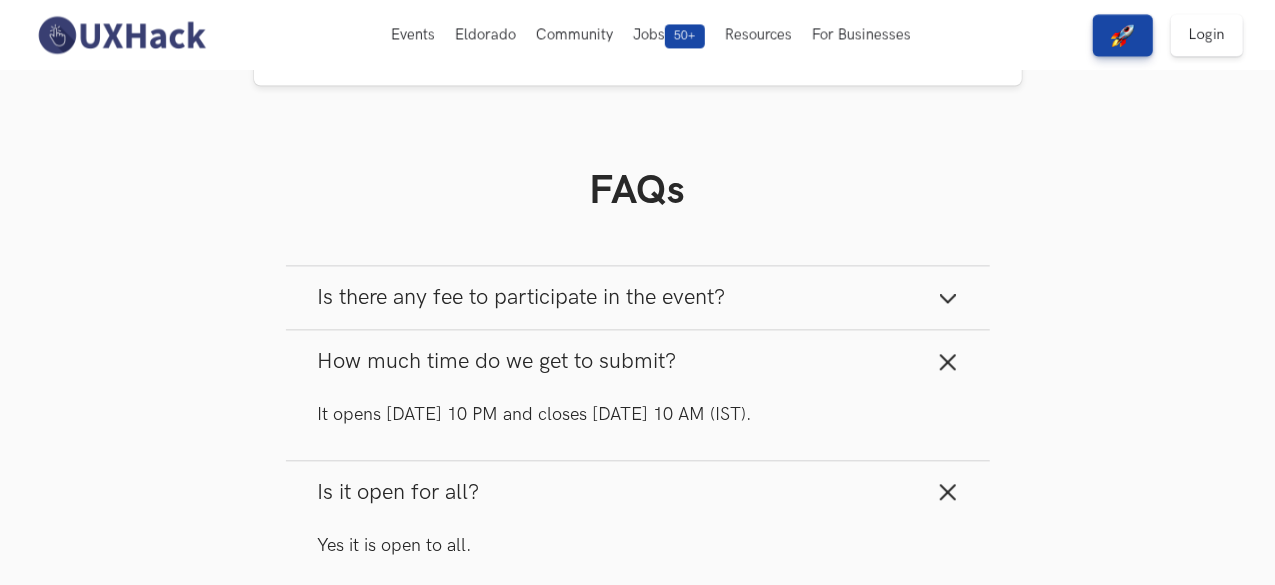 scroll, scrollTop: 2102, scrollLeft: 0, axis: vertical 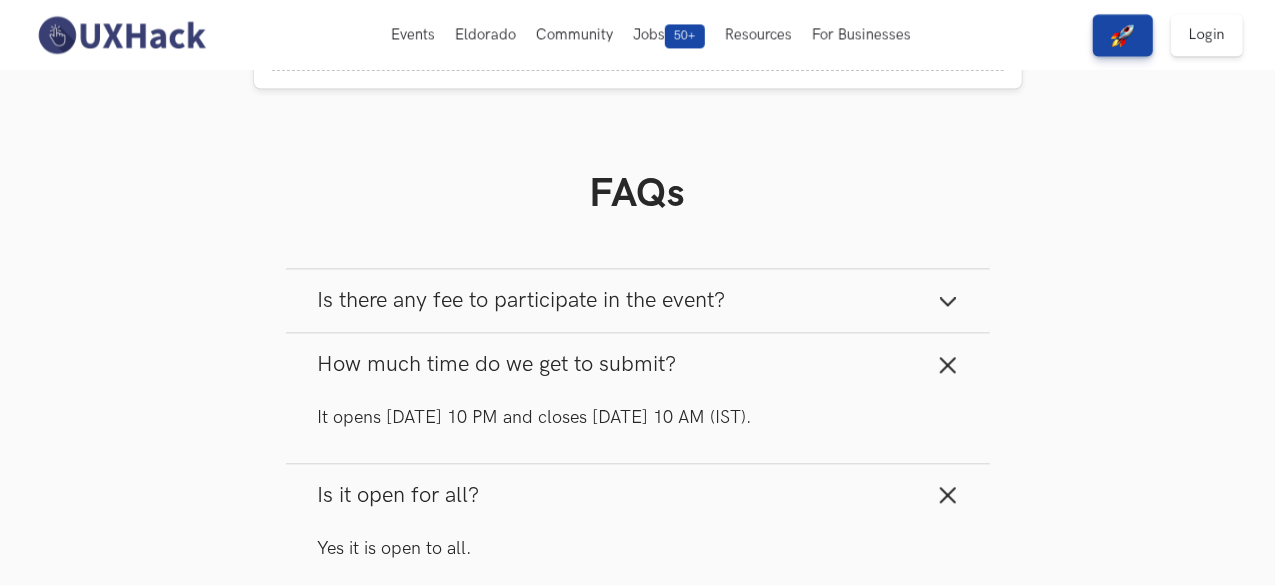 click on "Is there any fee to participate in the event?" at bounding box center (638, 300) 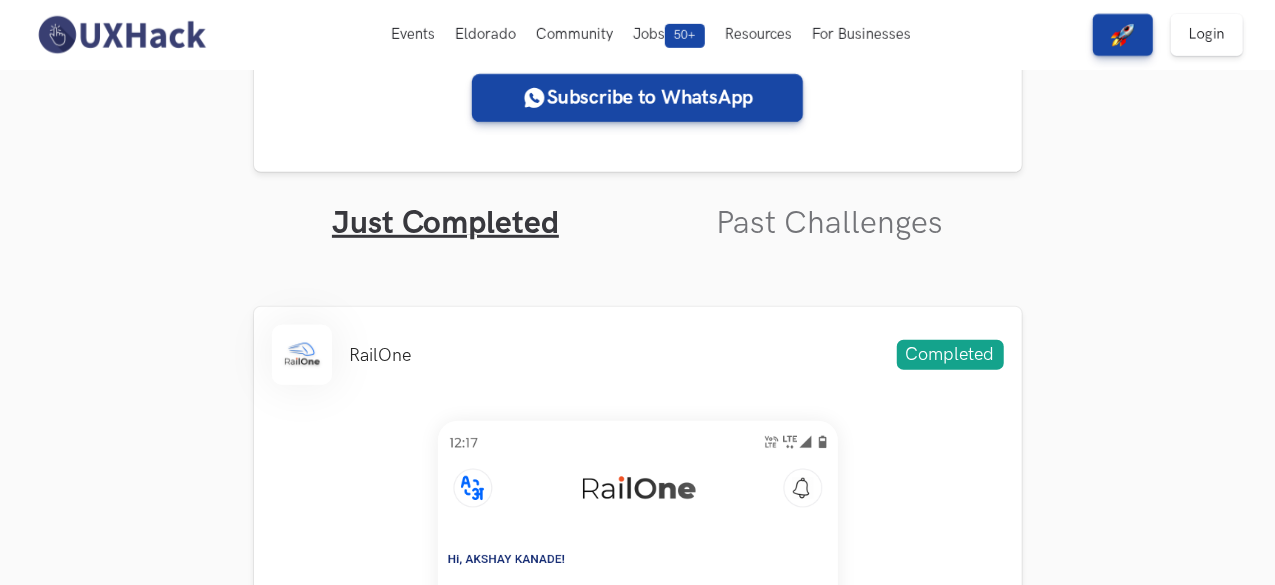 scroll, scrollTop: 440, scrollLeft: 0, axis: vertical 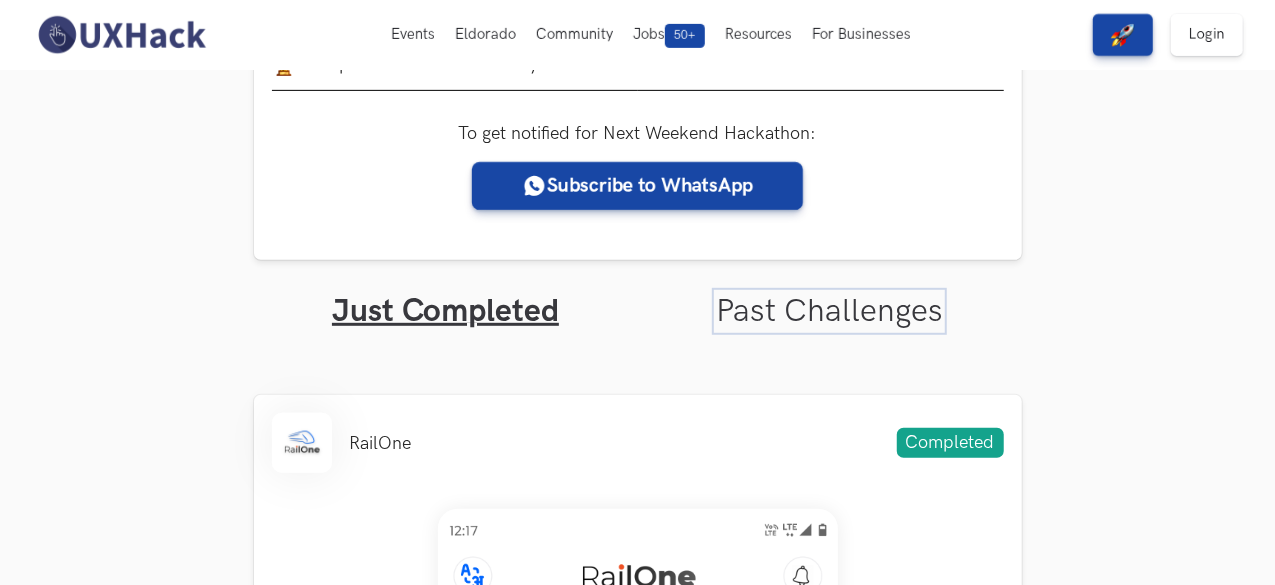 click on "Past Challenges" at bounding box center [829, 311] 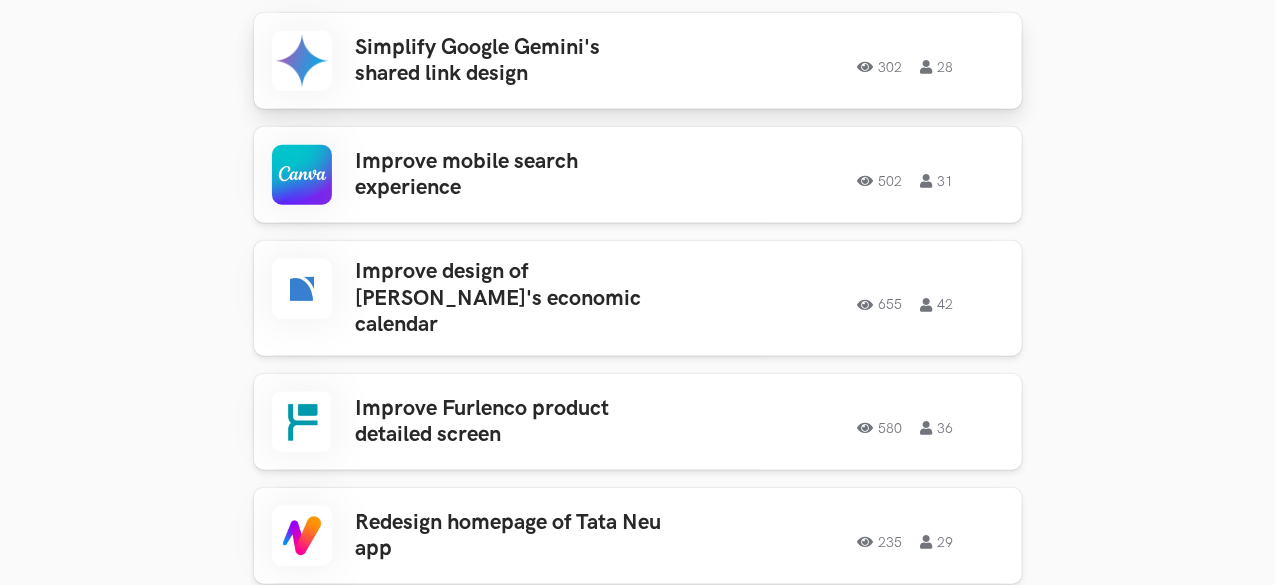 scroll, scrollTop: 796, scrollLeft: 0, axis: vertical 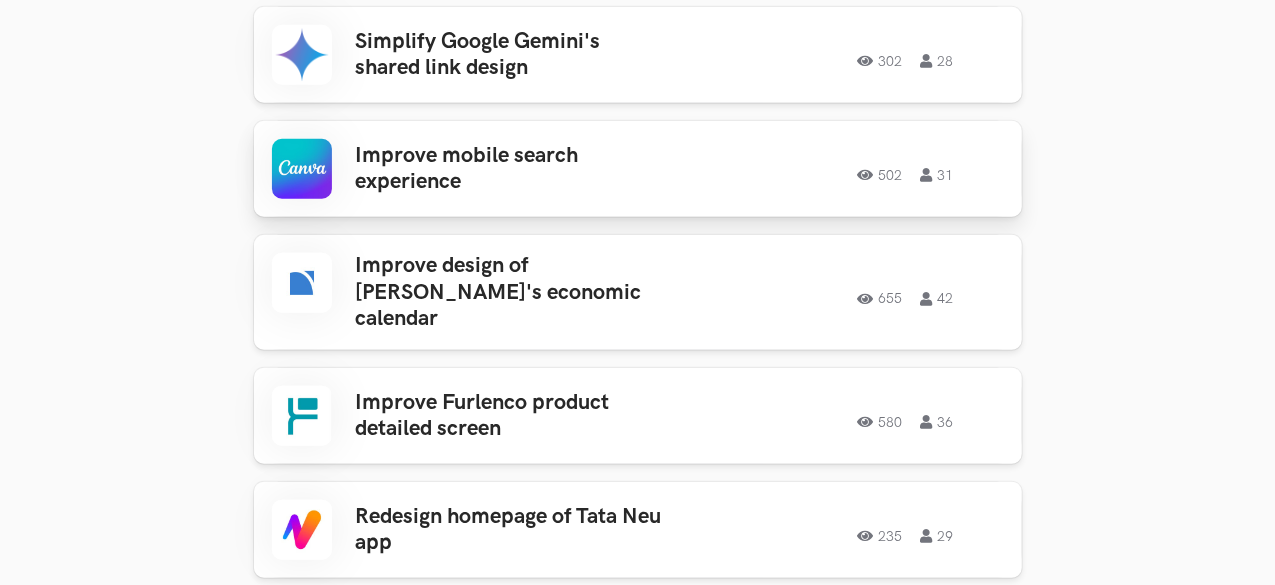 click on "Improve mobile search experience" at bounding box center [512, 169] 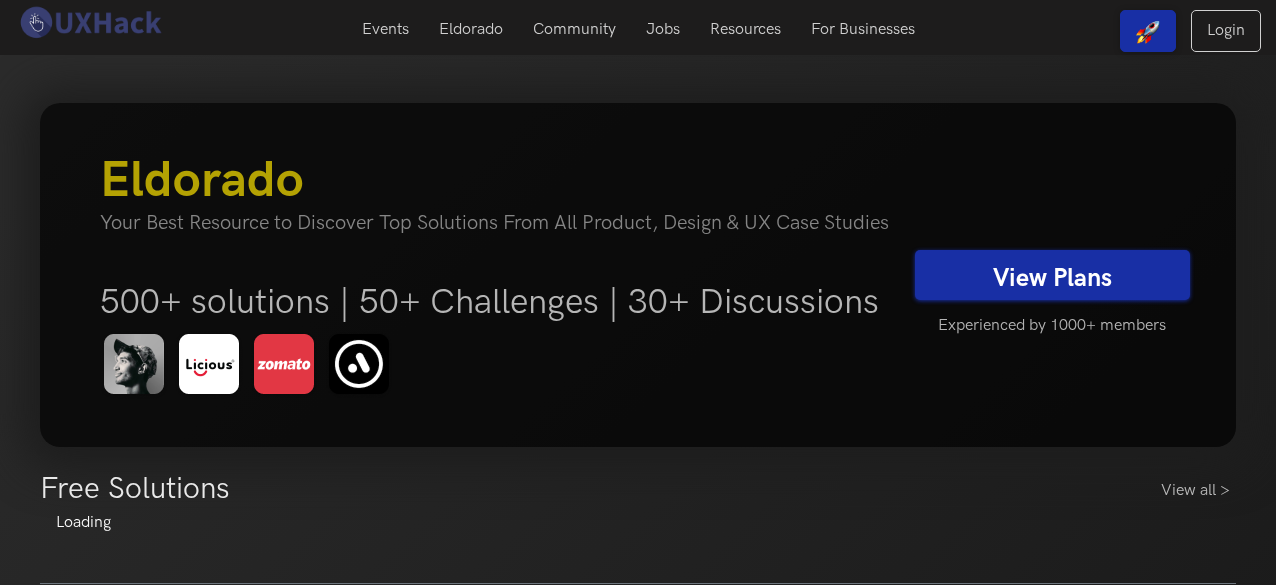 scroll, scrollTop: 0, scrollLeft: 0, axis: both 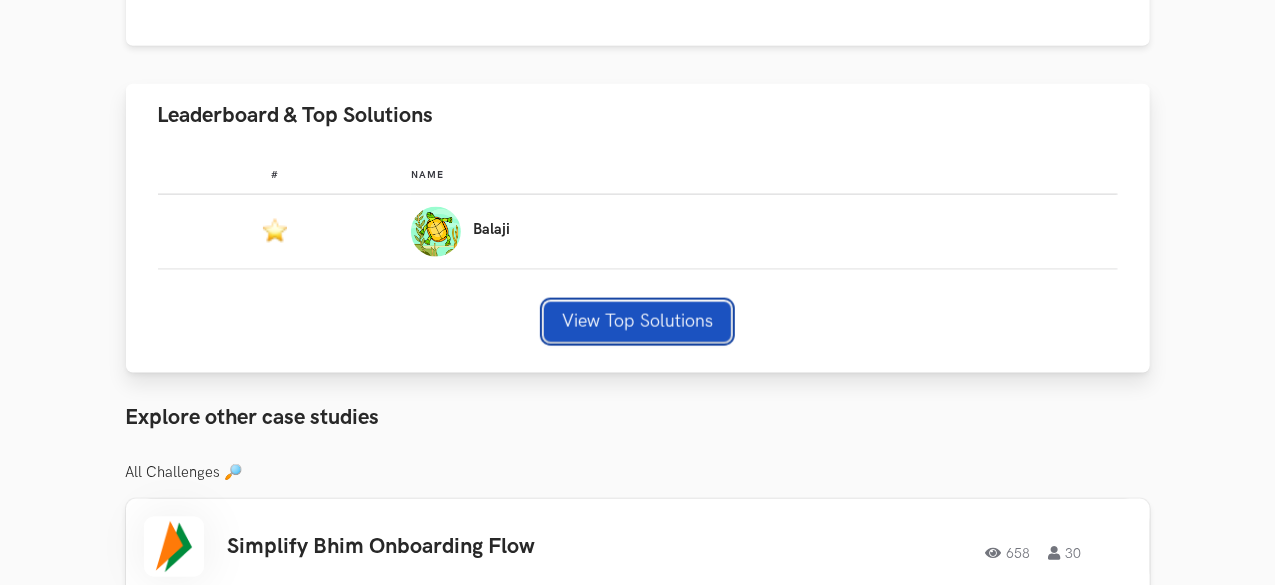 click on "View Top Solutions" at bounding box center [637, 322] 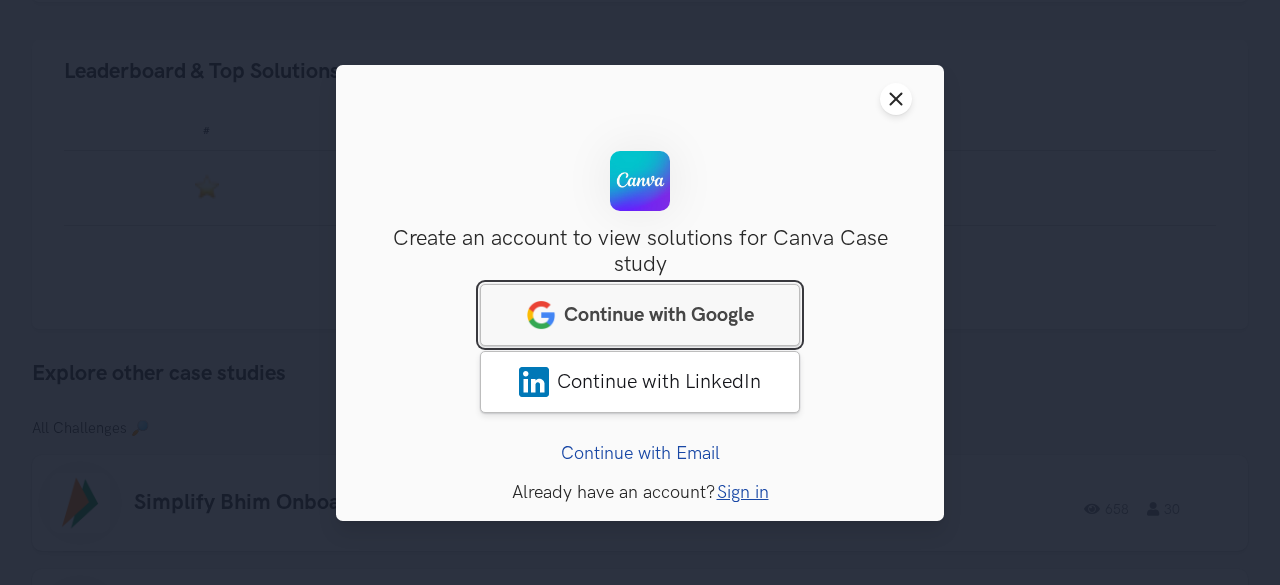 click on "Continue with Google" at bounding box center [659, 314] 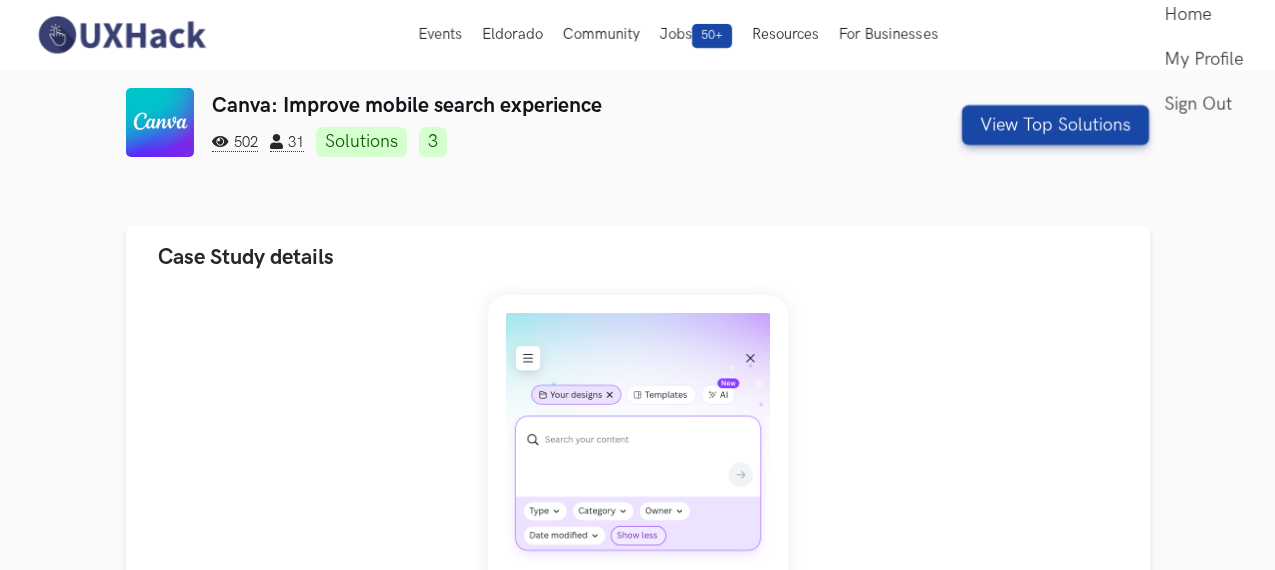scroll, scrollTop: 0, scrollLeft: 0, axis: both 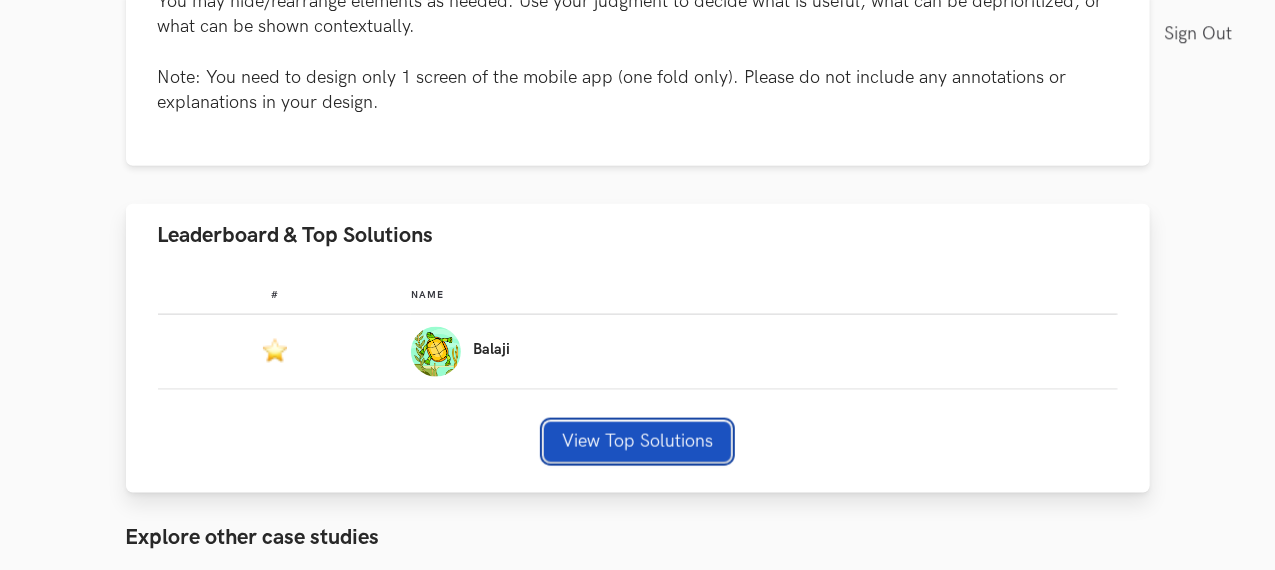 click on "# Name #: Name: Balaji View Top Solutions" at bounding box center (638, 380) 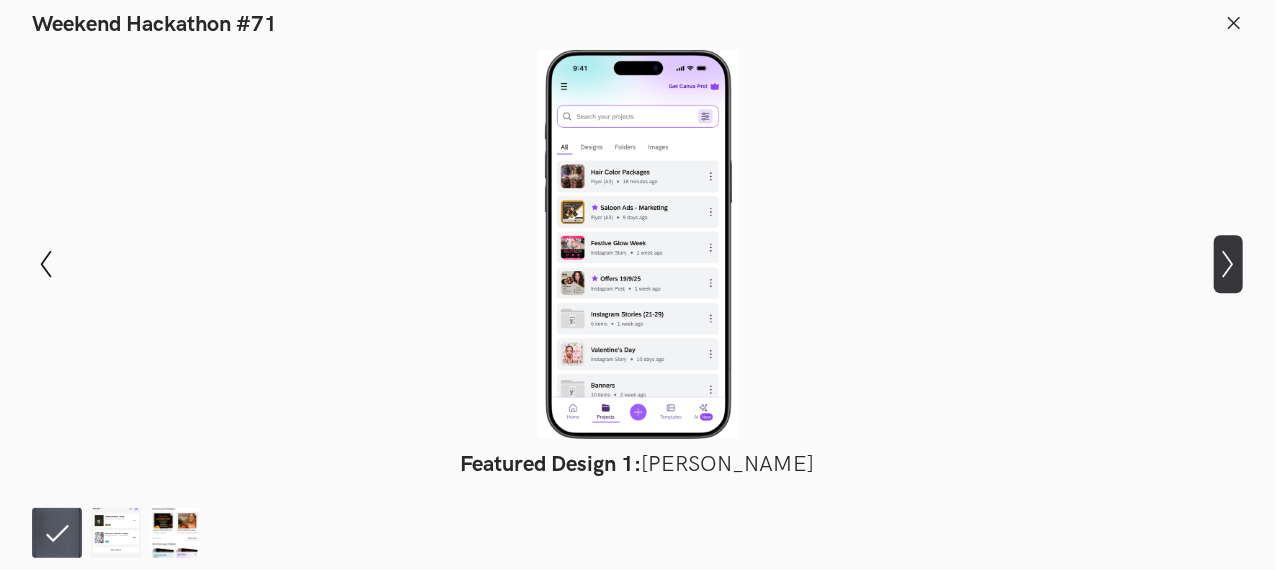 click on "Show next slide" 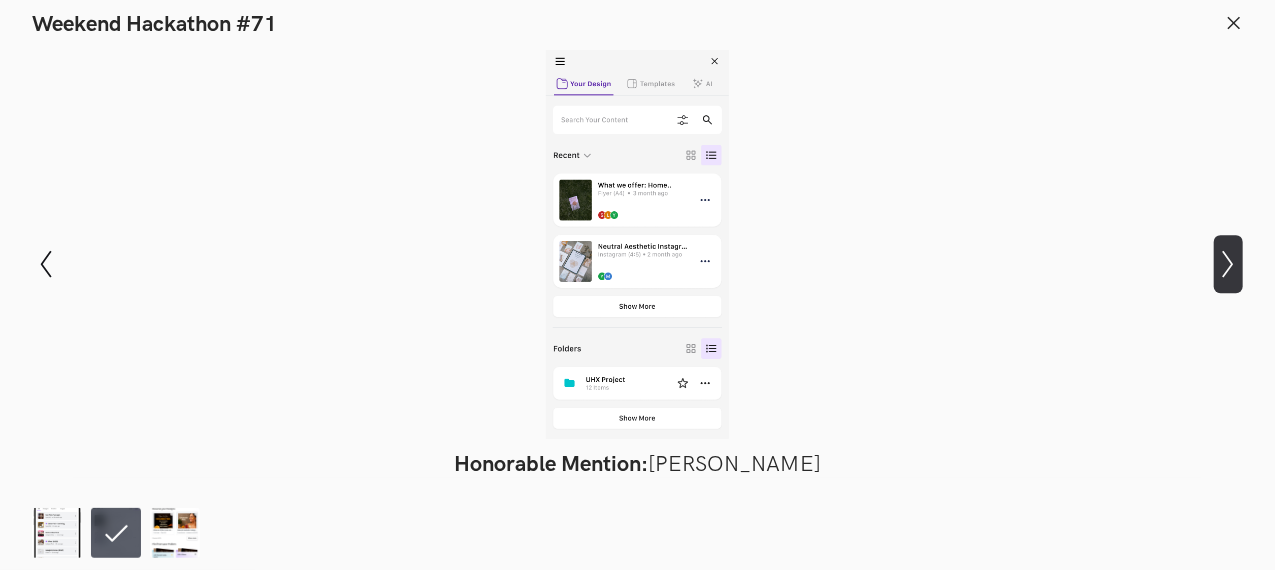 click on "Show next slide" 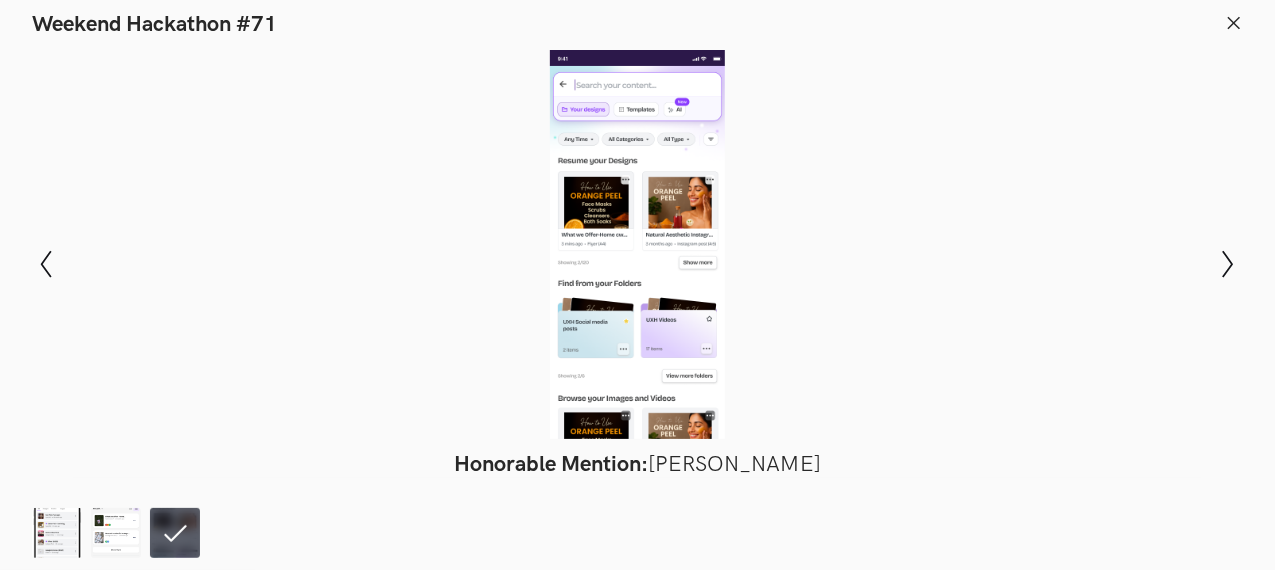 click 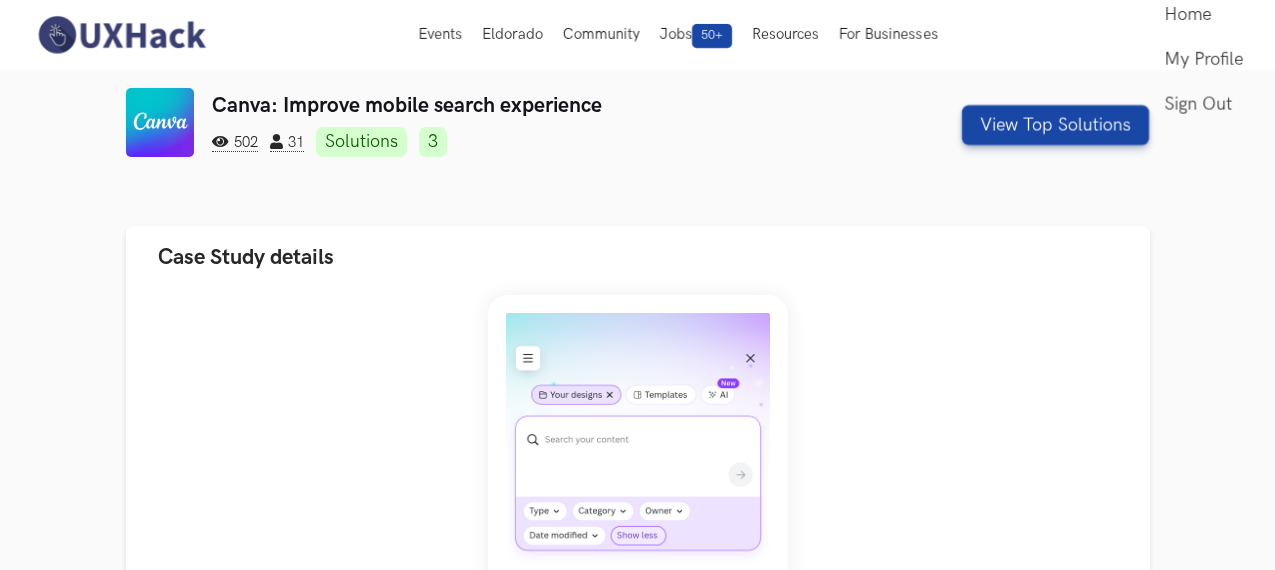 scroll, scrollTop: 0, scrollLeft: 0, axis: both 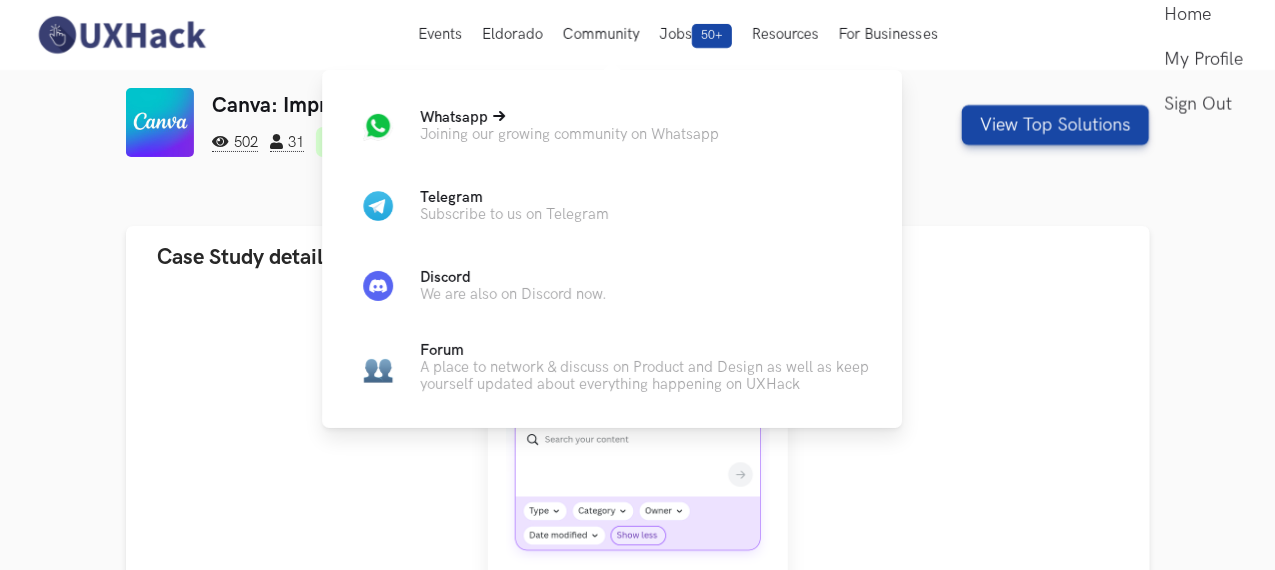 click on "Joining our growing community on Whatsapp" at bounding box center [569, 134] 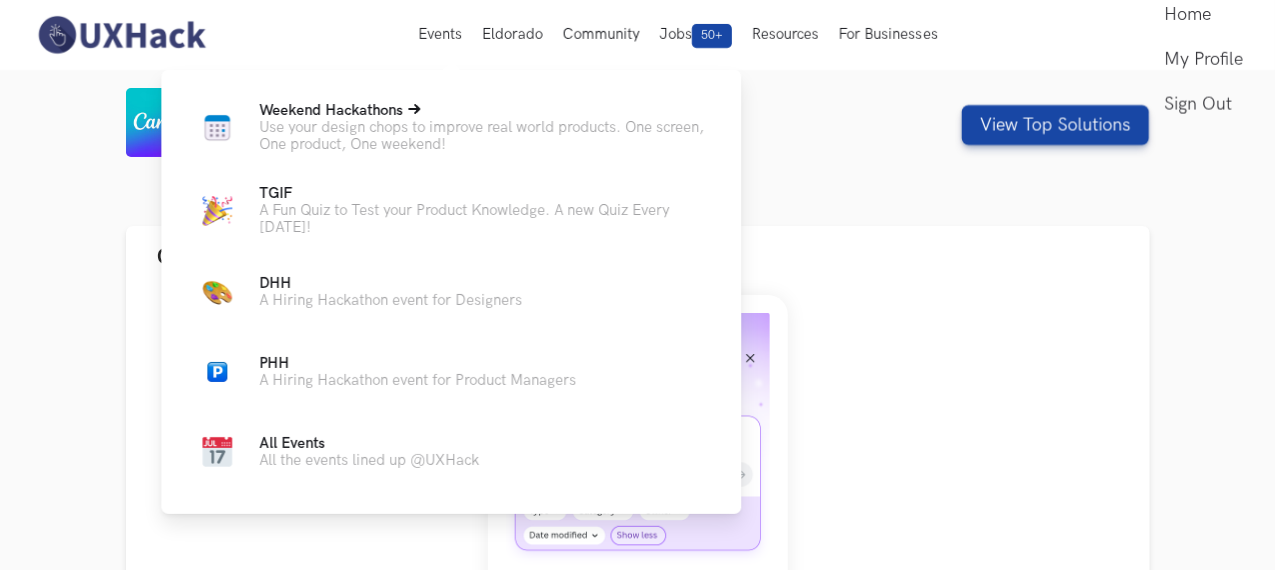 click on "Weekend Hackathons  Live" at bounding box center [484, 110] 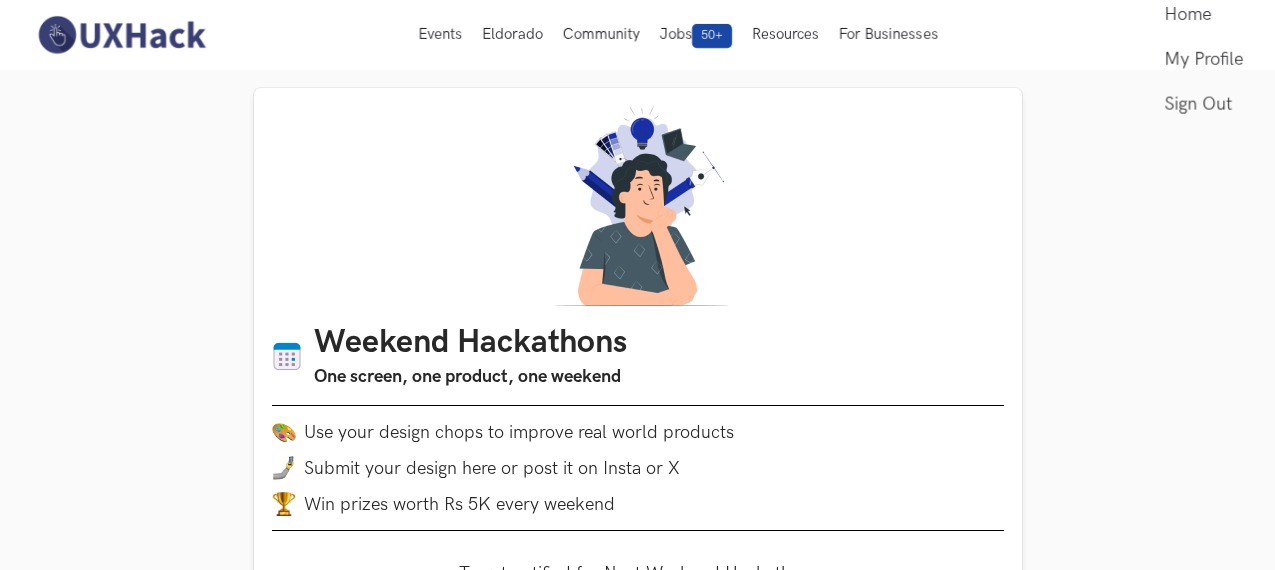 scroll, scrollTop: 0, scrollLeft: 0, axis: both 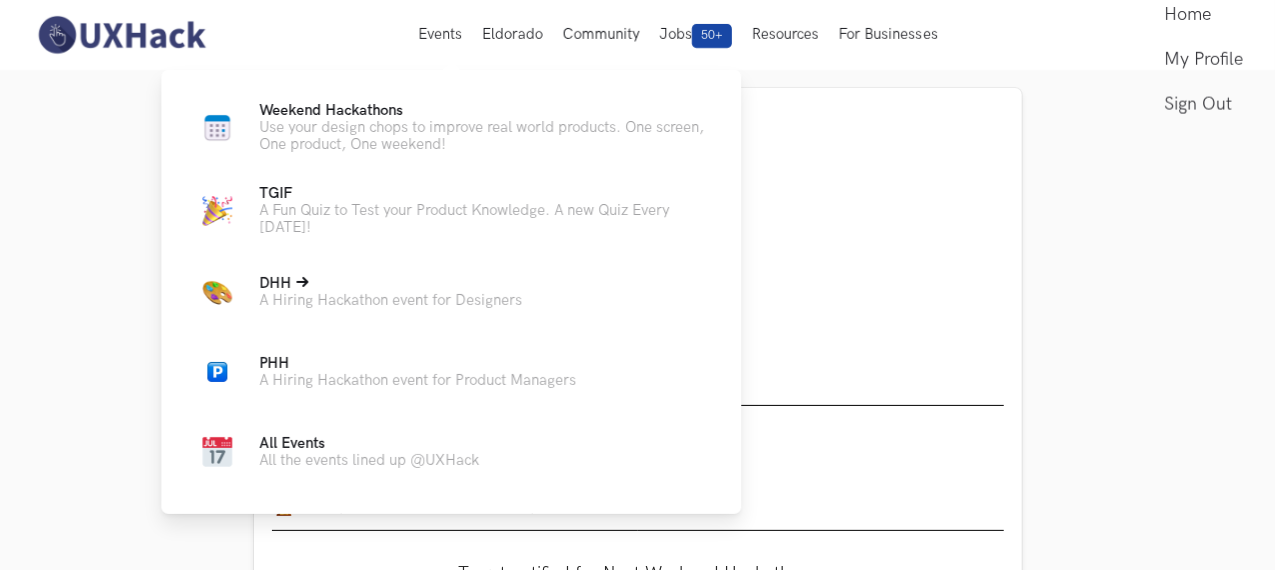 click on "DHH  Live" at bounding box center [275, 283] 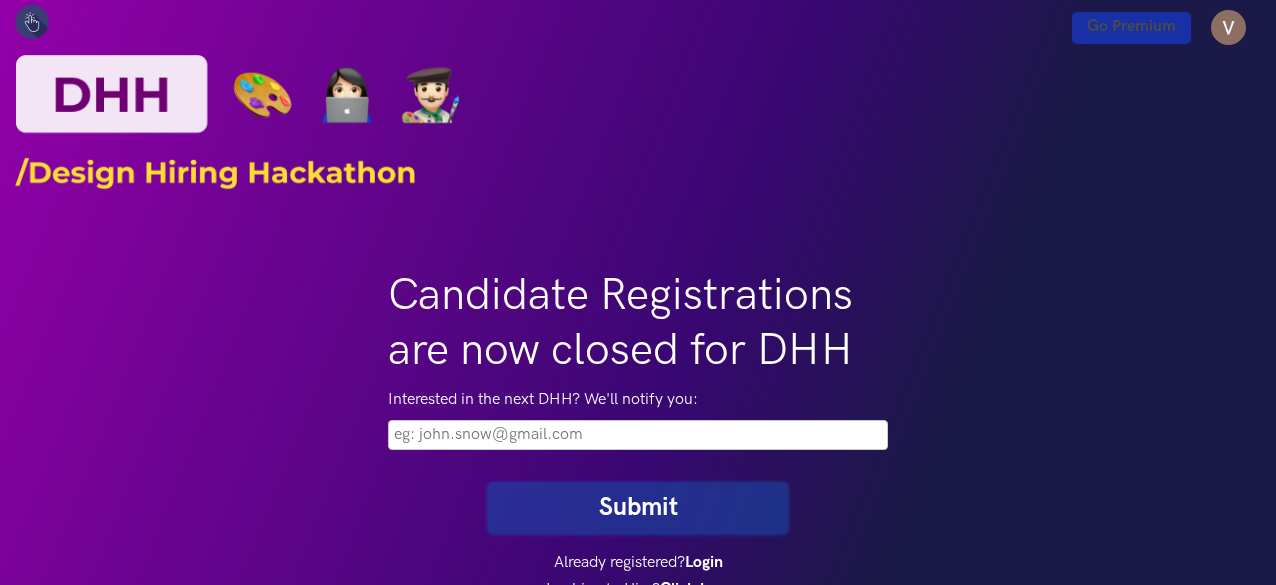 scroll, scrollTop: 0, scrollLeft: 0, axis: both 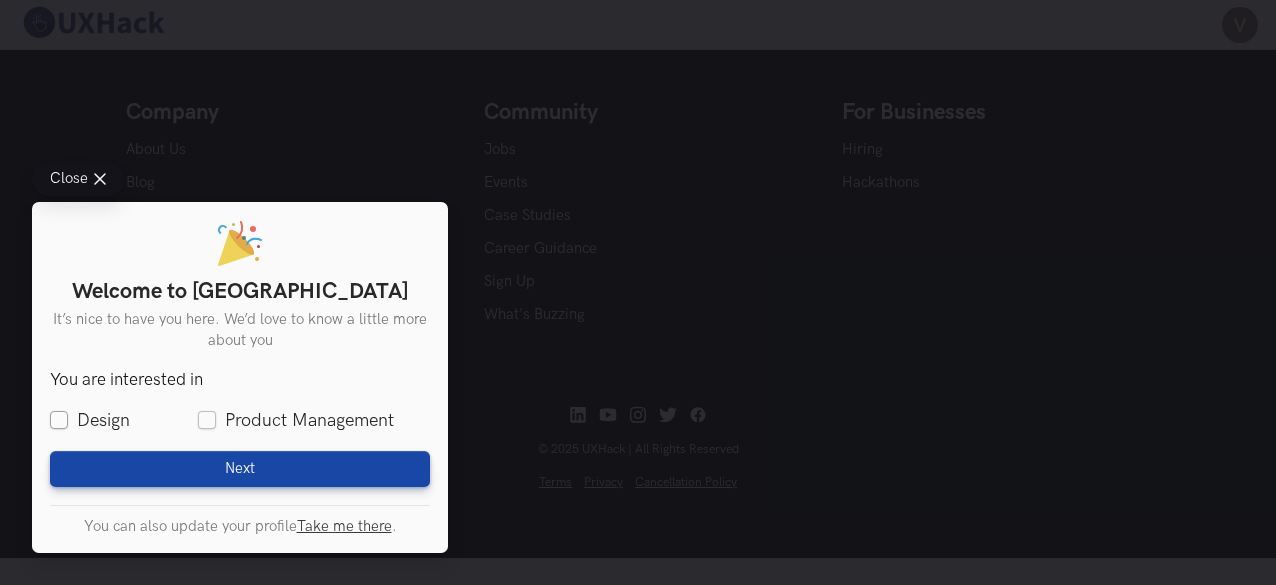 click on "Design" at bounding box center (90, 420) 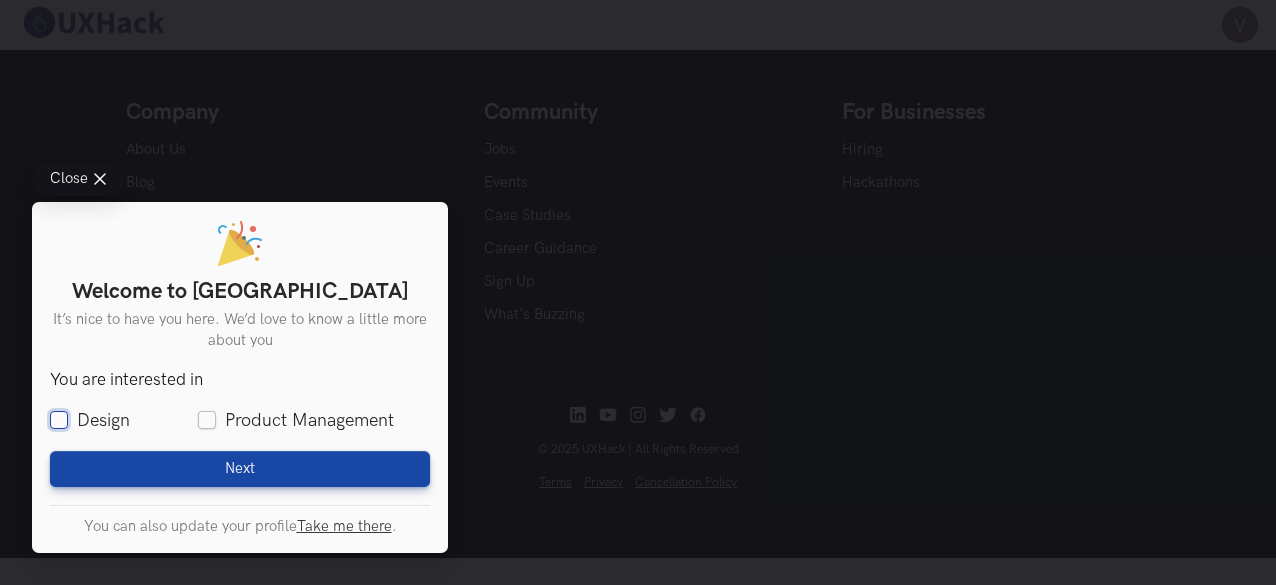 click on "Design" at bounding box center (59, 421) 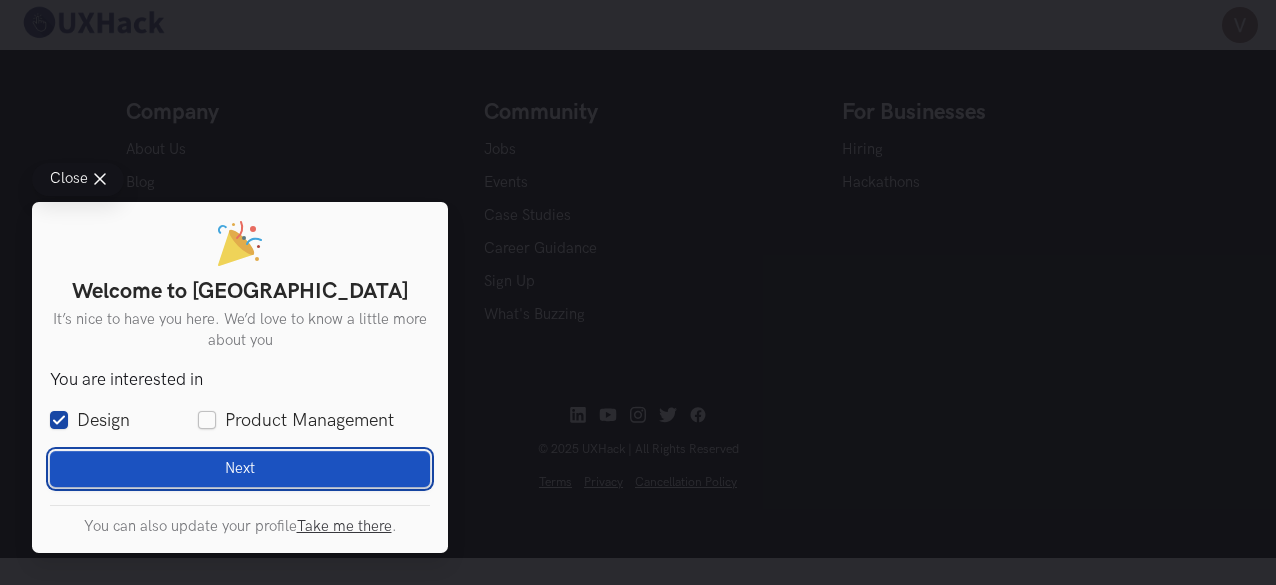 click on "Next   Loading" at bounding box center (240, 469) 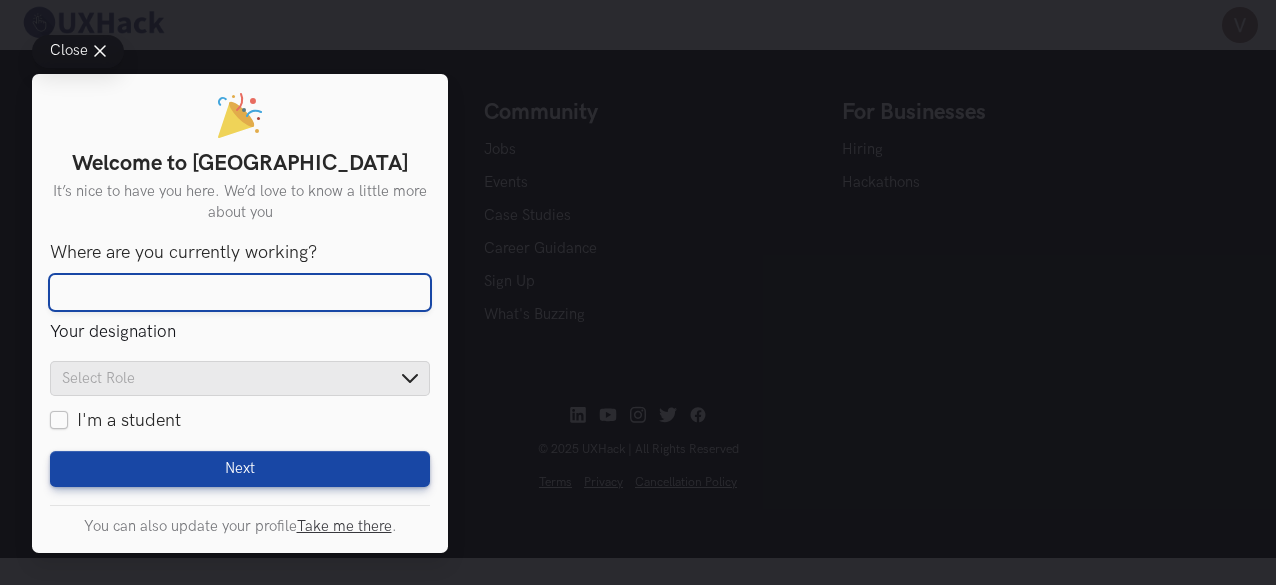 click on "Where are you currently working?" at bounding box center (240, 293) 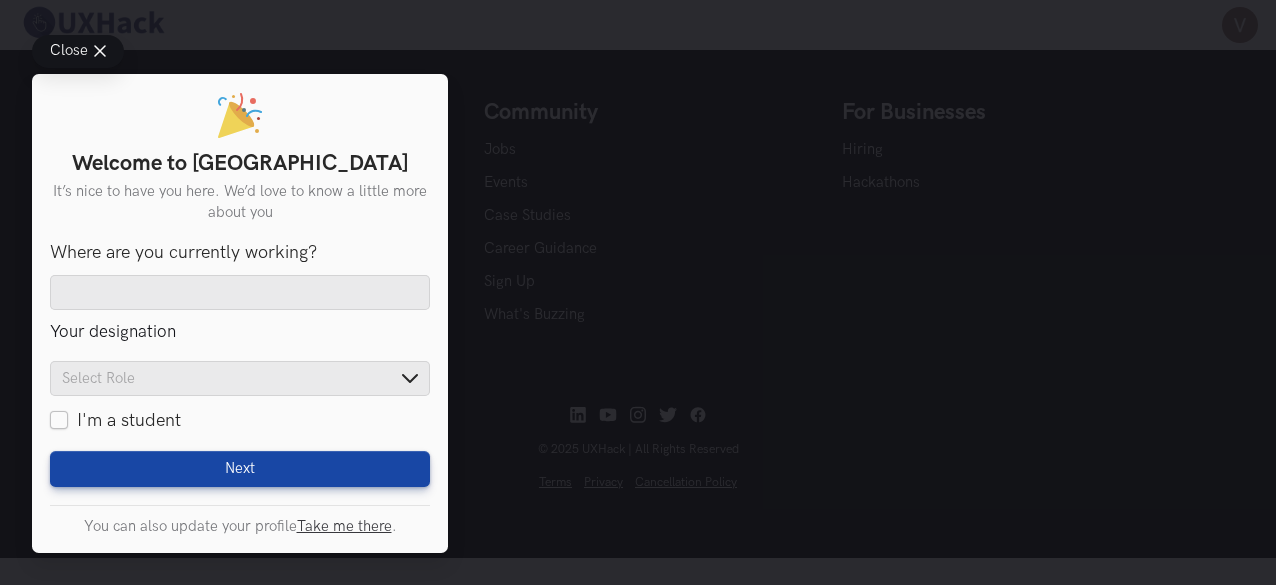 click on "Close" at bounding box center [69, 51] 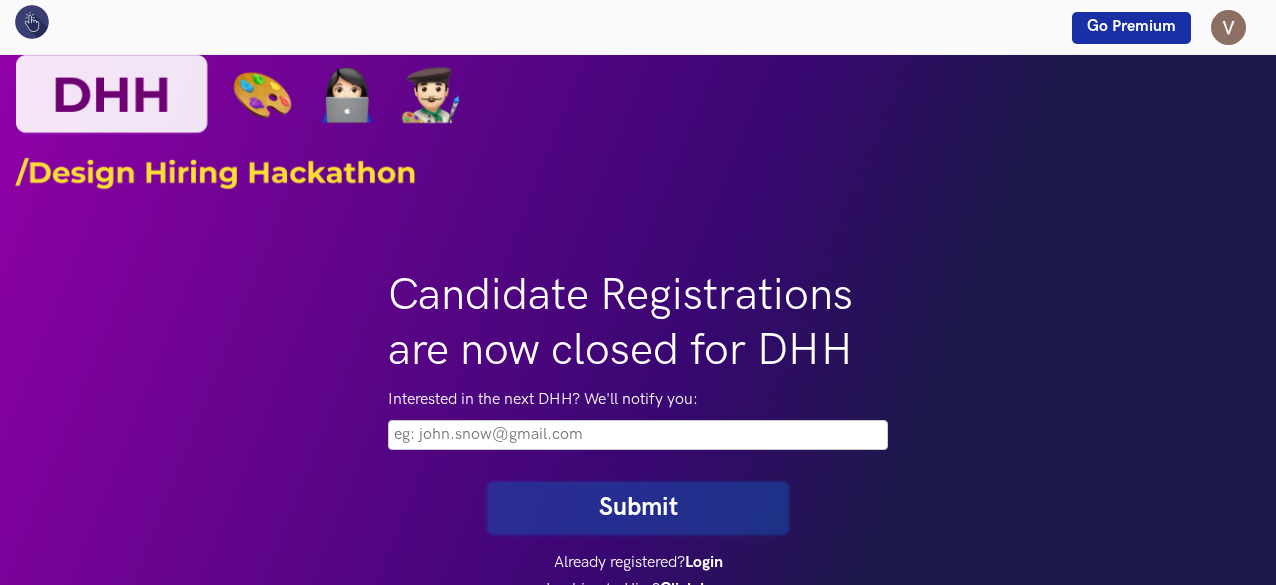 scroll, scrollTop: 100, scrollLeft: 0, axis: vertical 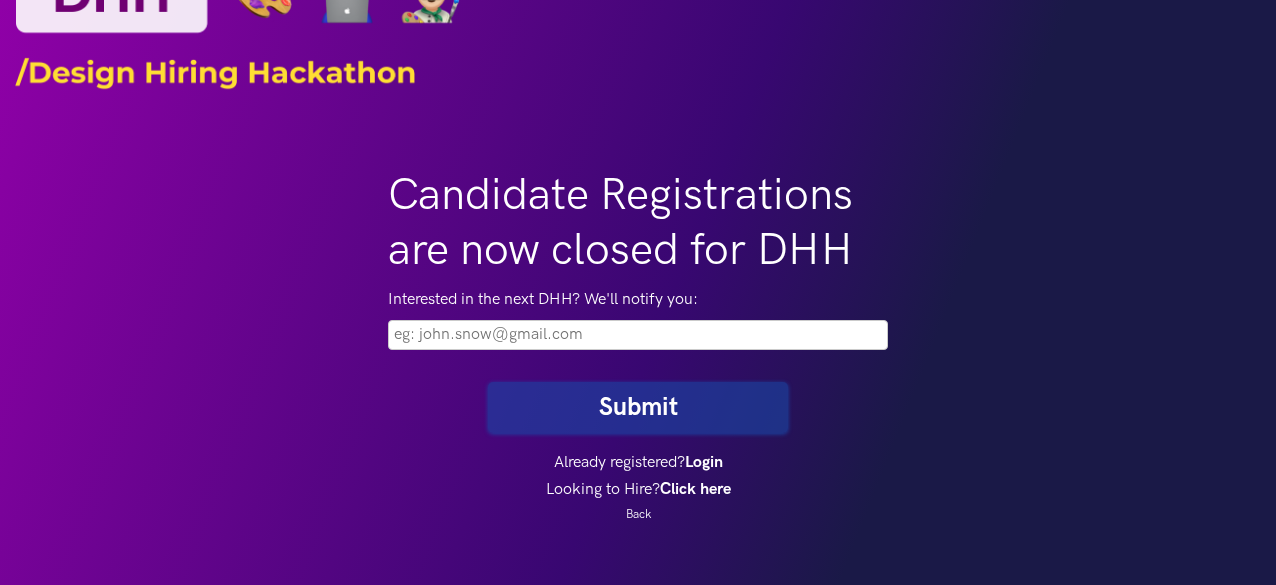click at bounding box center (638, 335) 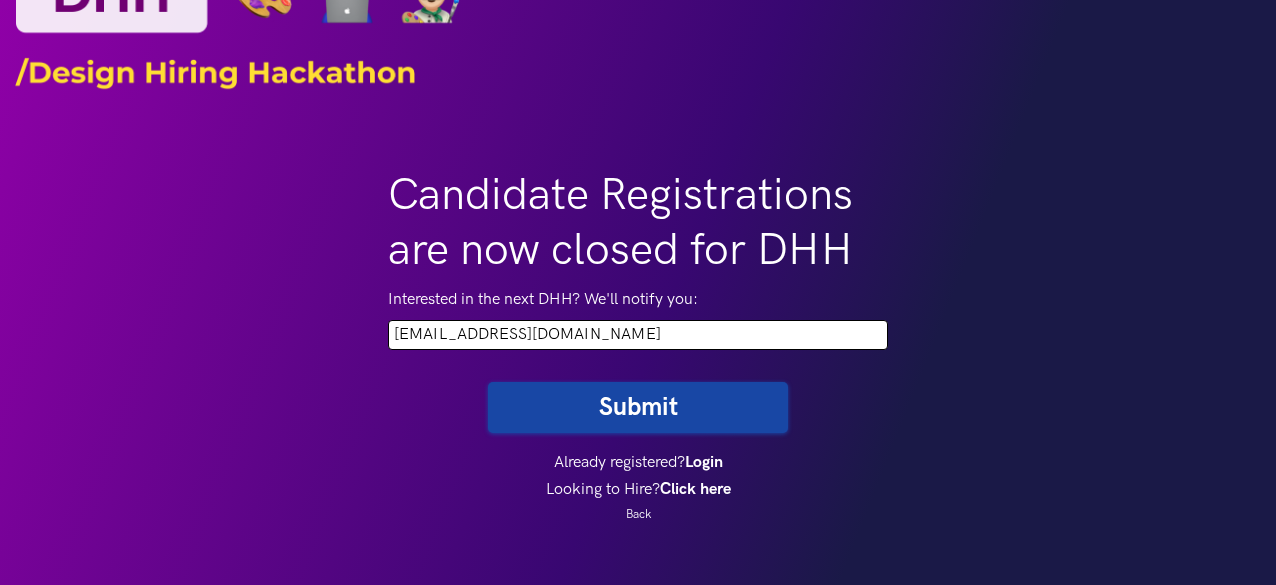 click on "vagmi2001@gmail.com" at bounding box center (638, 335) 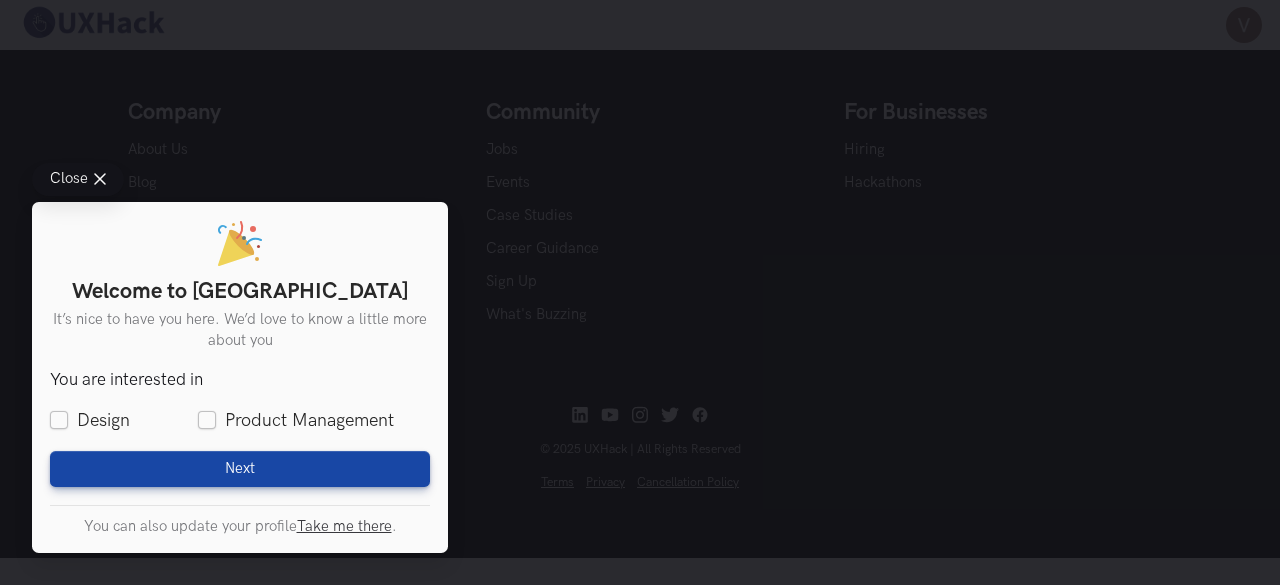 scroll, scrollTop: 0, scrollLeft: 0, axis: both 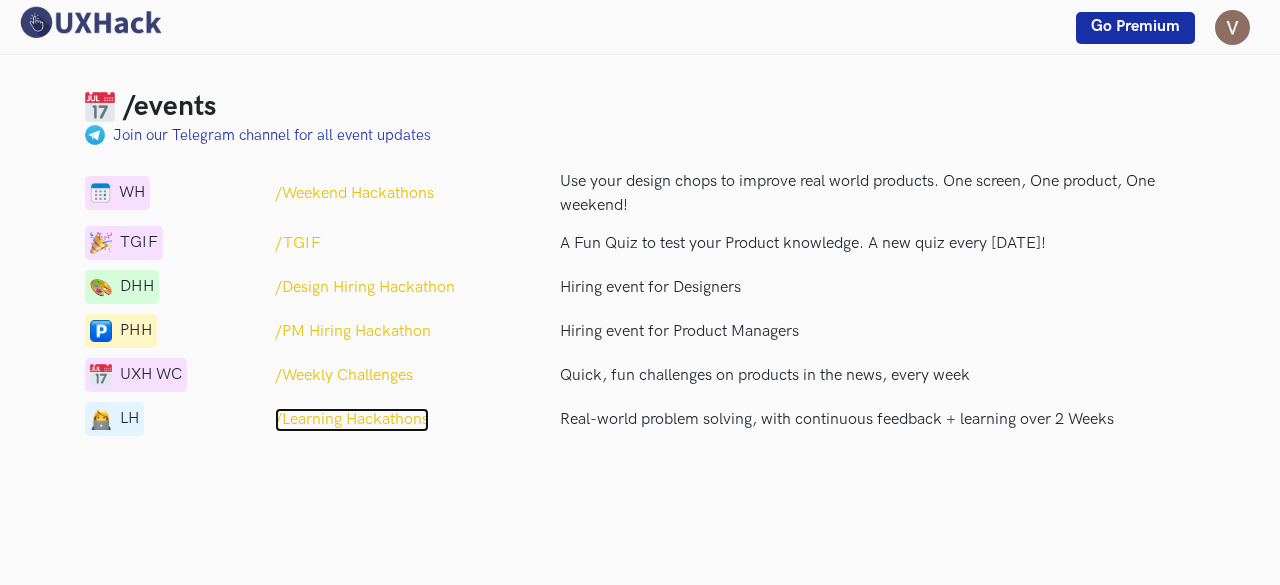 click on "/Learning Hackathons" at bounding box center [352, 420] 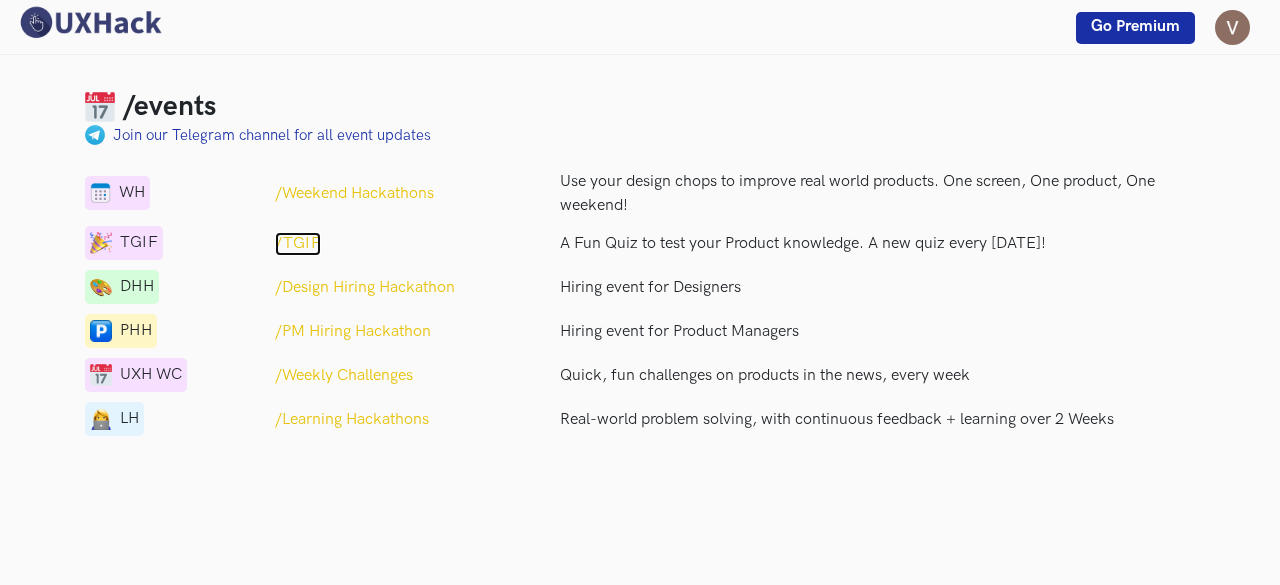 click on "/TGIF" at bounding box center [298, 244] 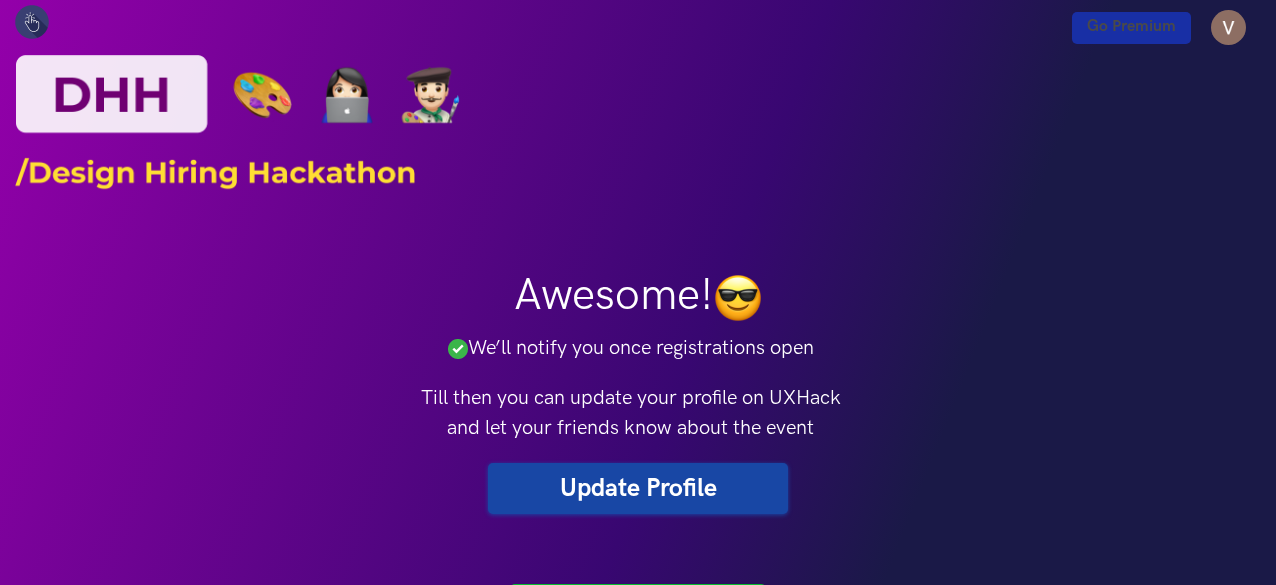 scroll, scrollTop: 0, scrollLeft: 0, axis: both 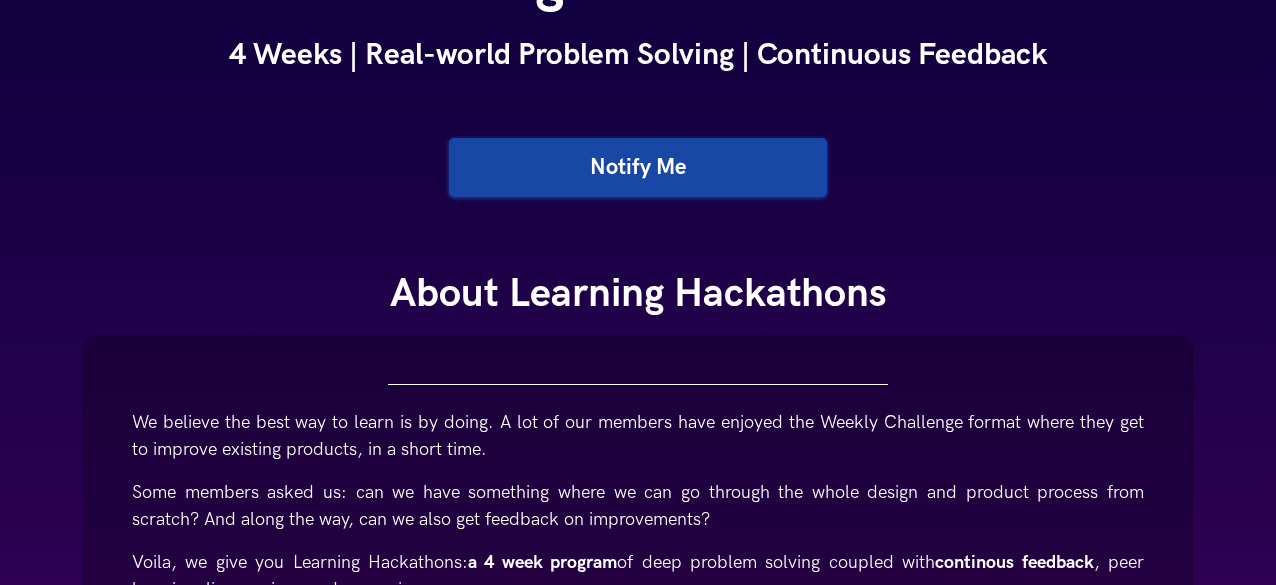 click on "Notify Me" at bounding box center [638, 167] 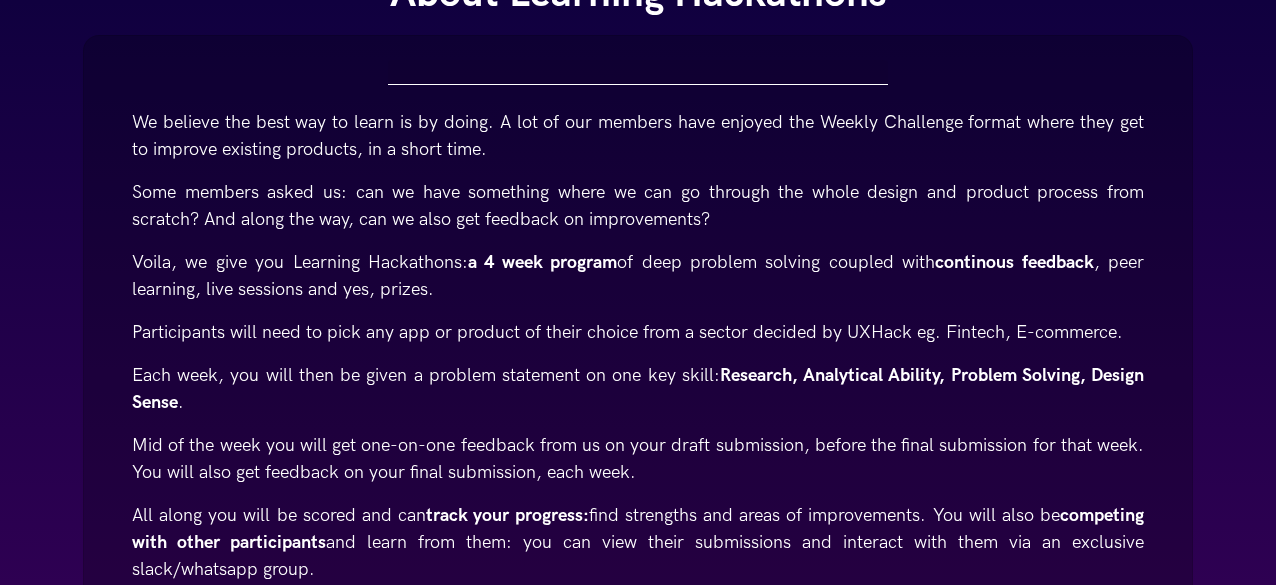 scroll, scrollTop: 700, scrollLeft: 0, axis: vertical 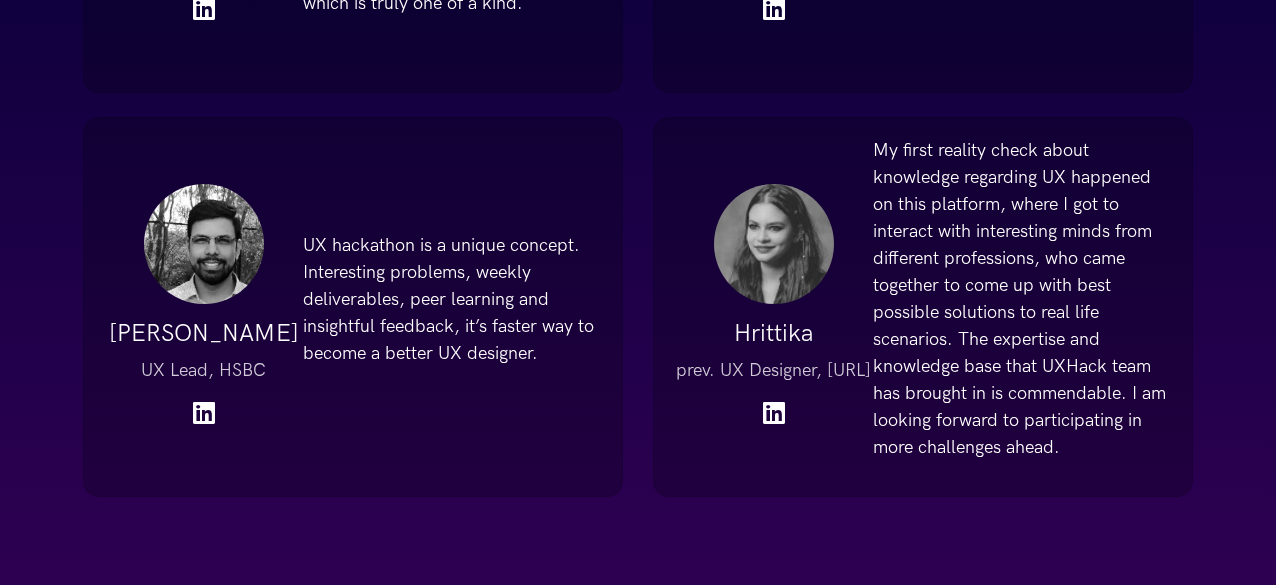 click on "Hrittika prev. UX Designer, [URL]" at bounding box center (773, 307) 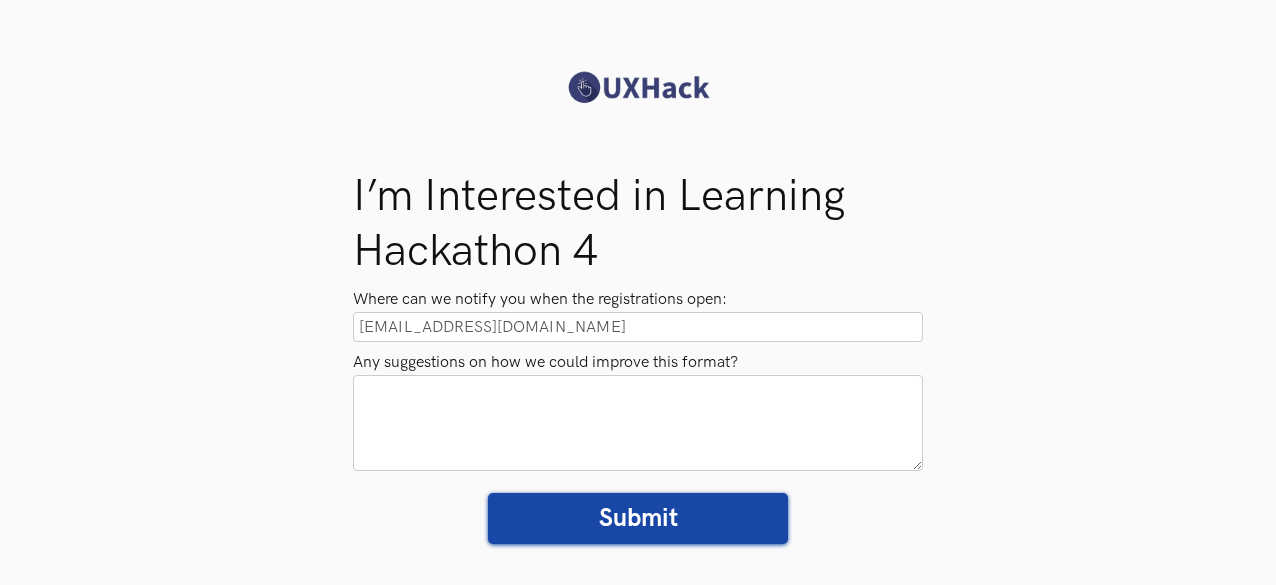 scroll, scrollTop: 0, scrollLeft: 0, axis: both 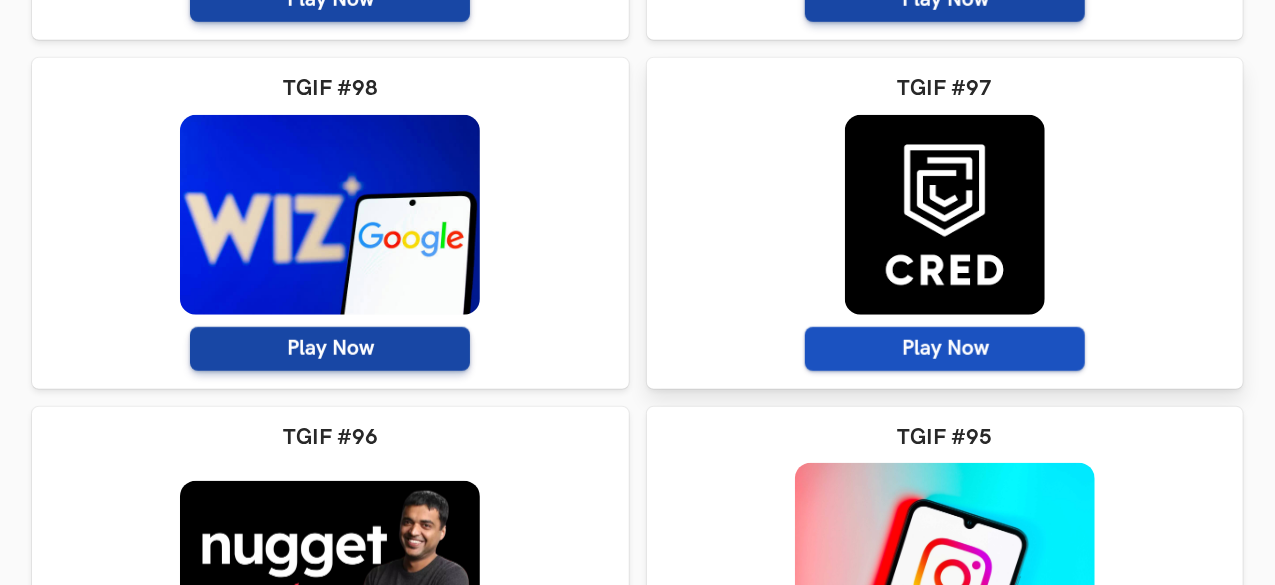 click on "Play Now" at bounding box center [945, 349] 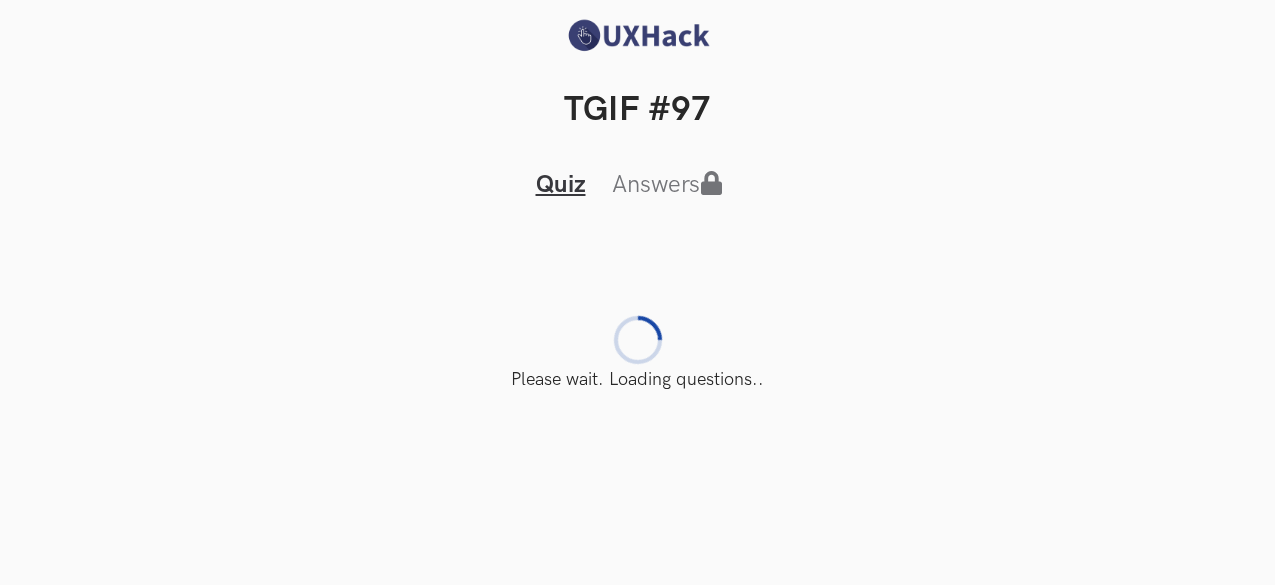 scroll, scrollTop: 0, scrollLeft: 0, axis: both 